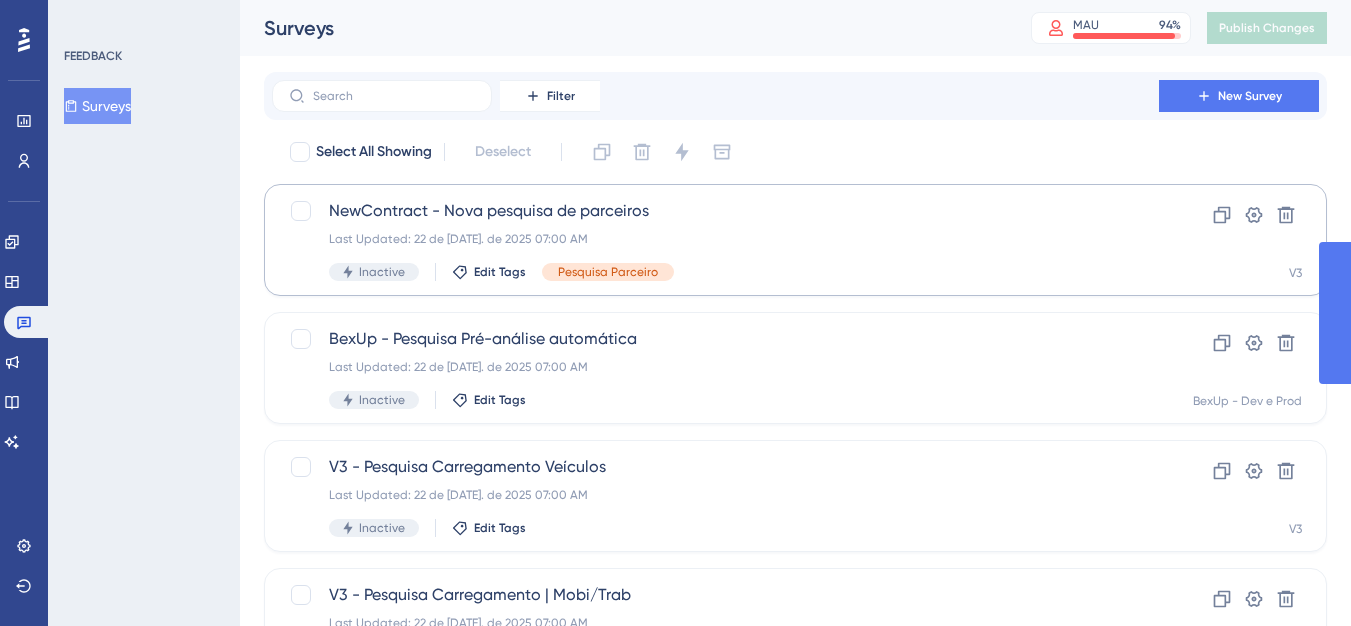 scroll, scrollTop: 0, scrollLeft: 0, axis: both 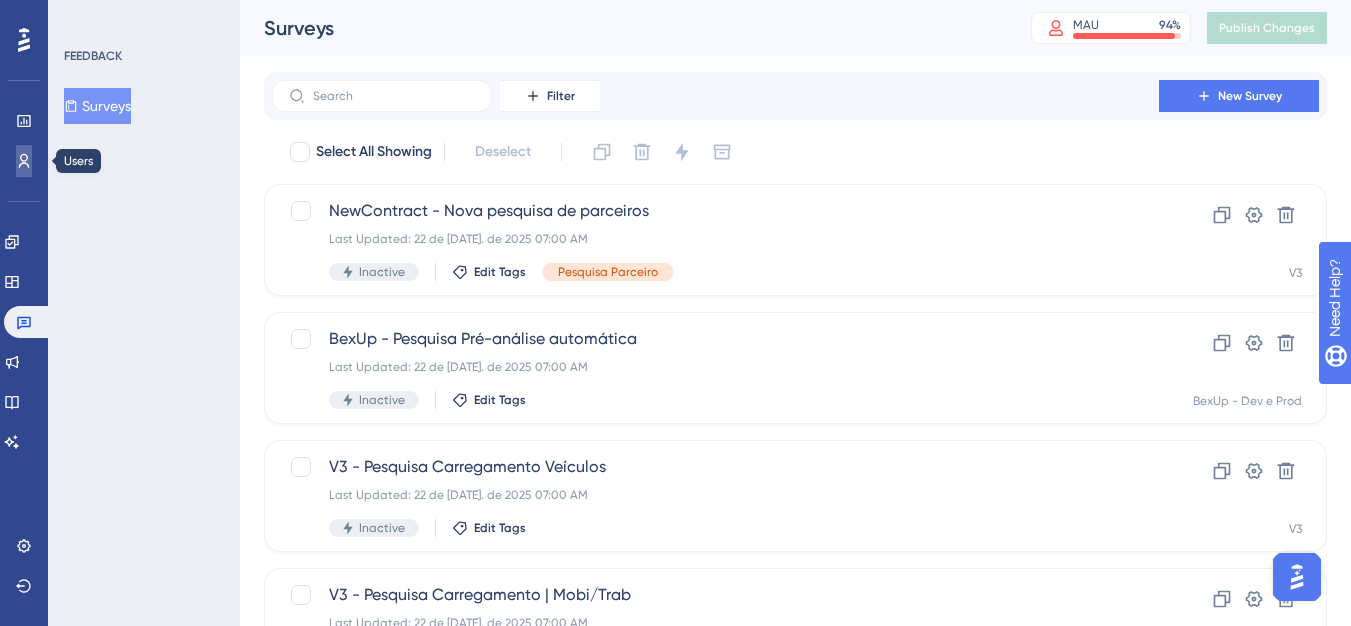 click 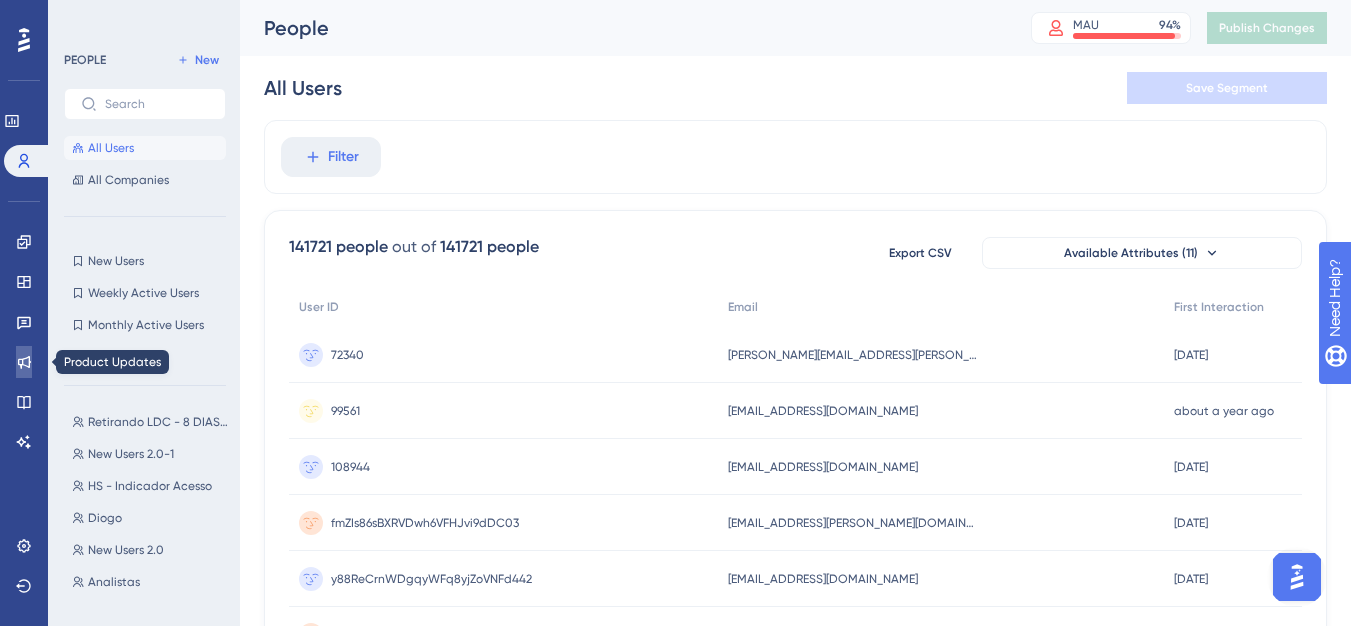 click at bounding box center (24, 362) 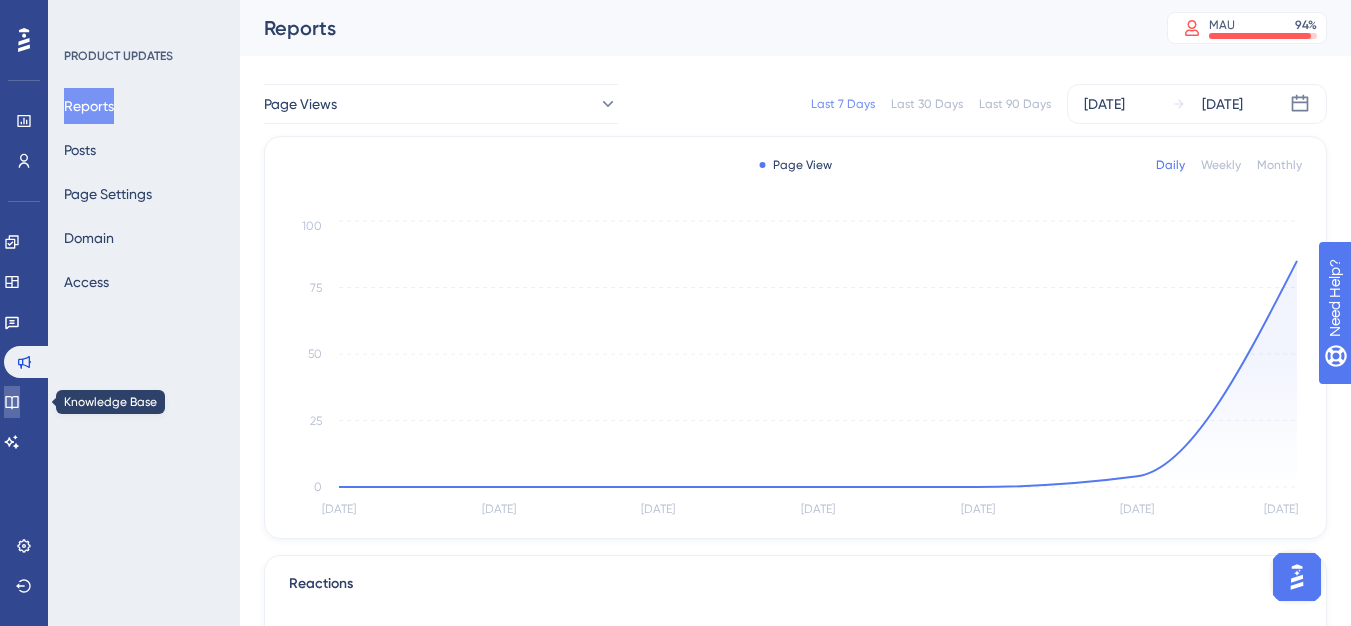 click 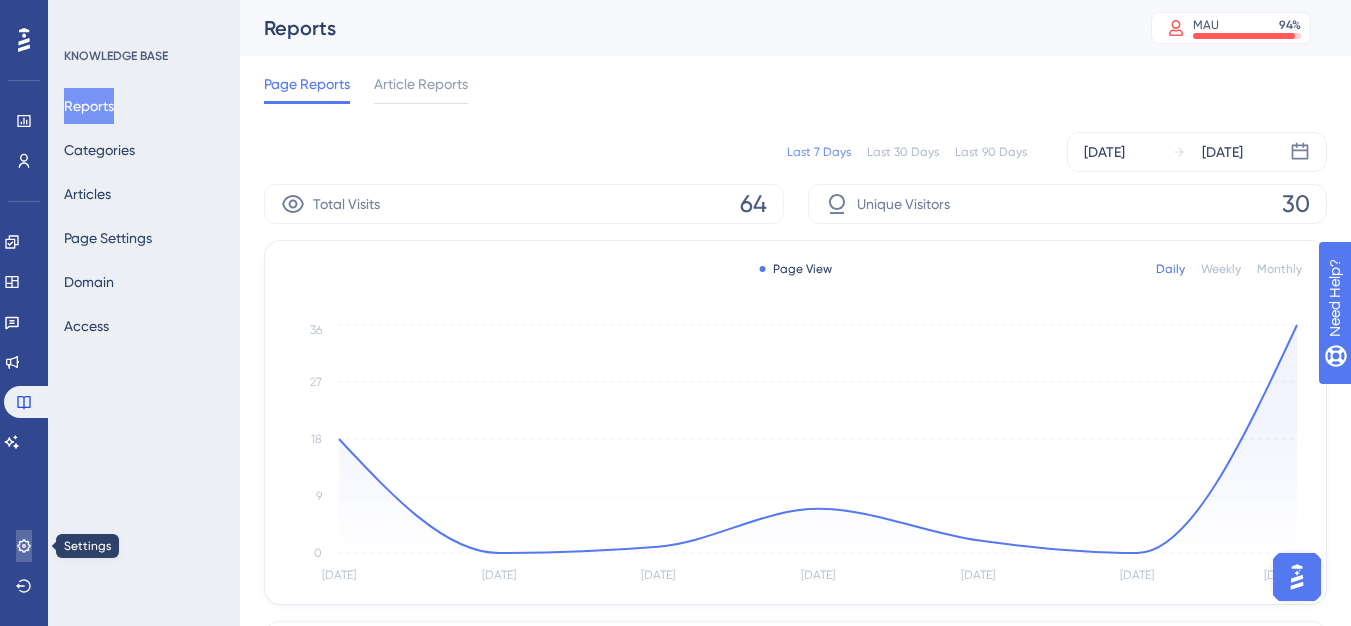 click at bounding box center (24, 546) 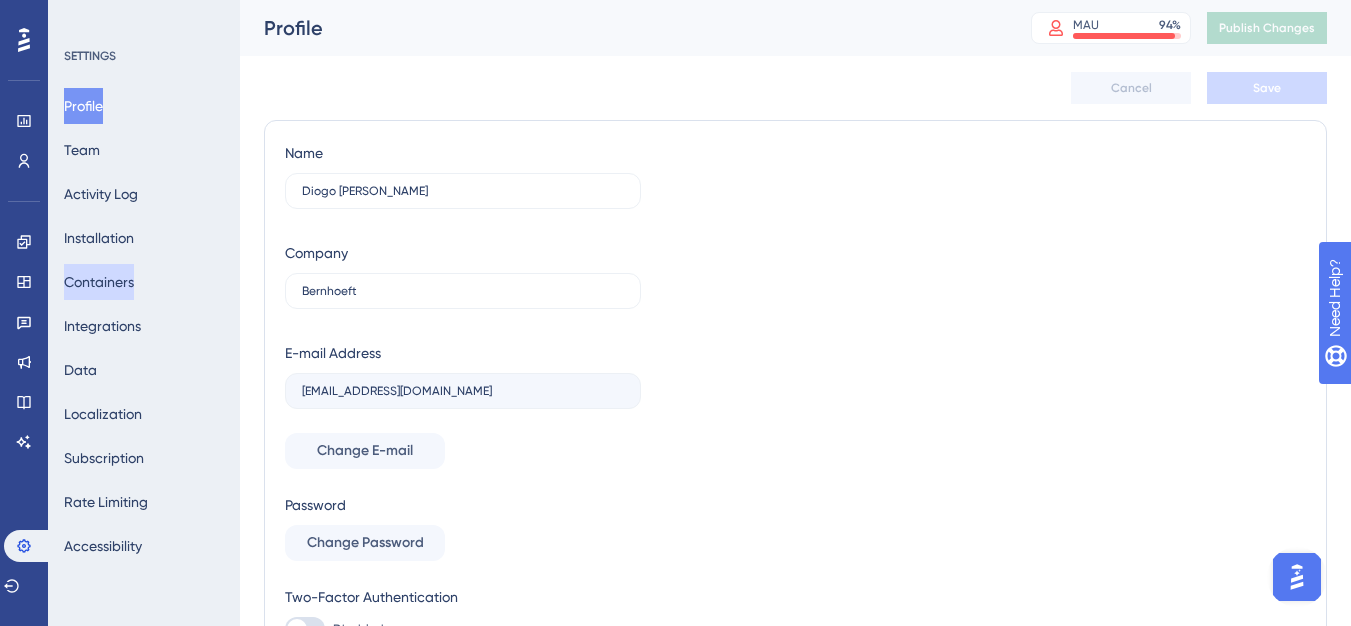 click on "Containers" at bounding box center (99, 282) 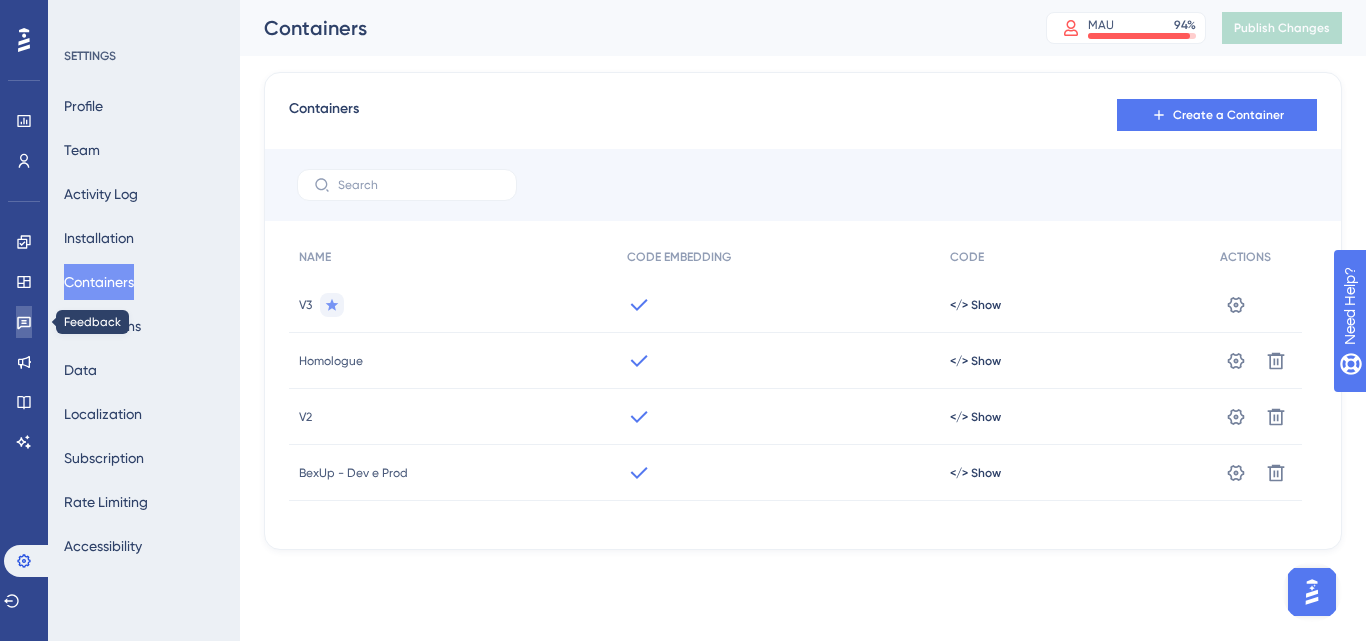 click 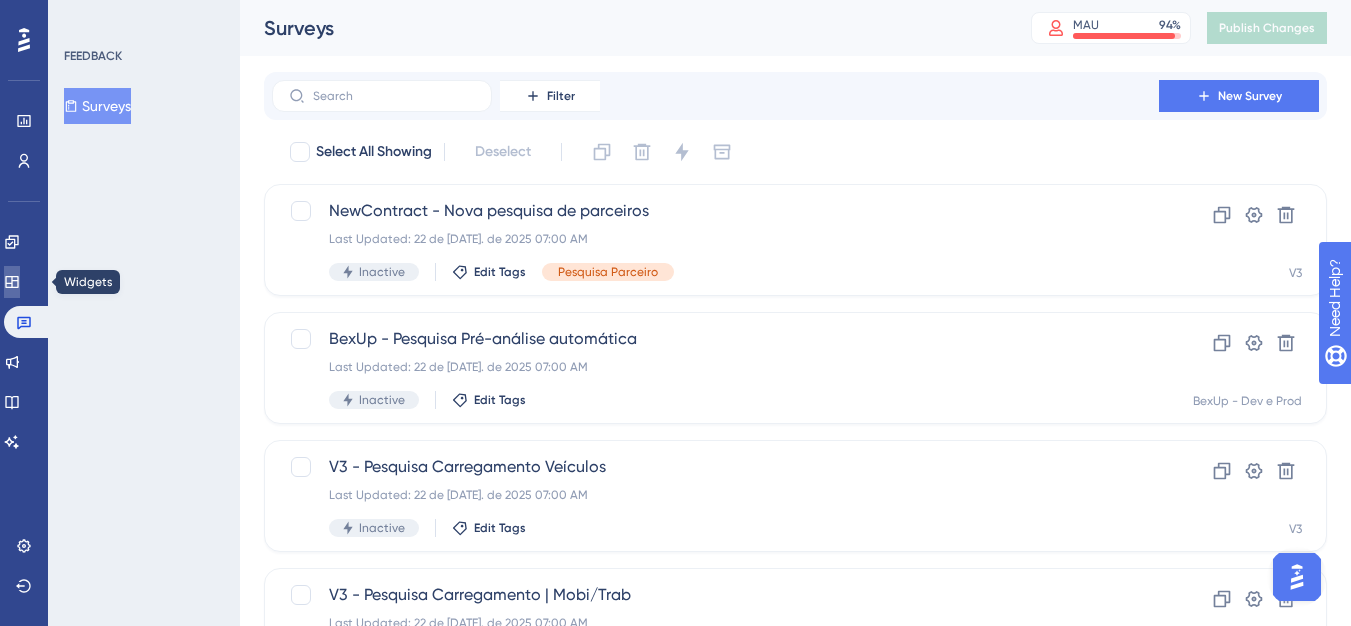 click 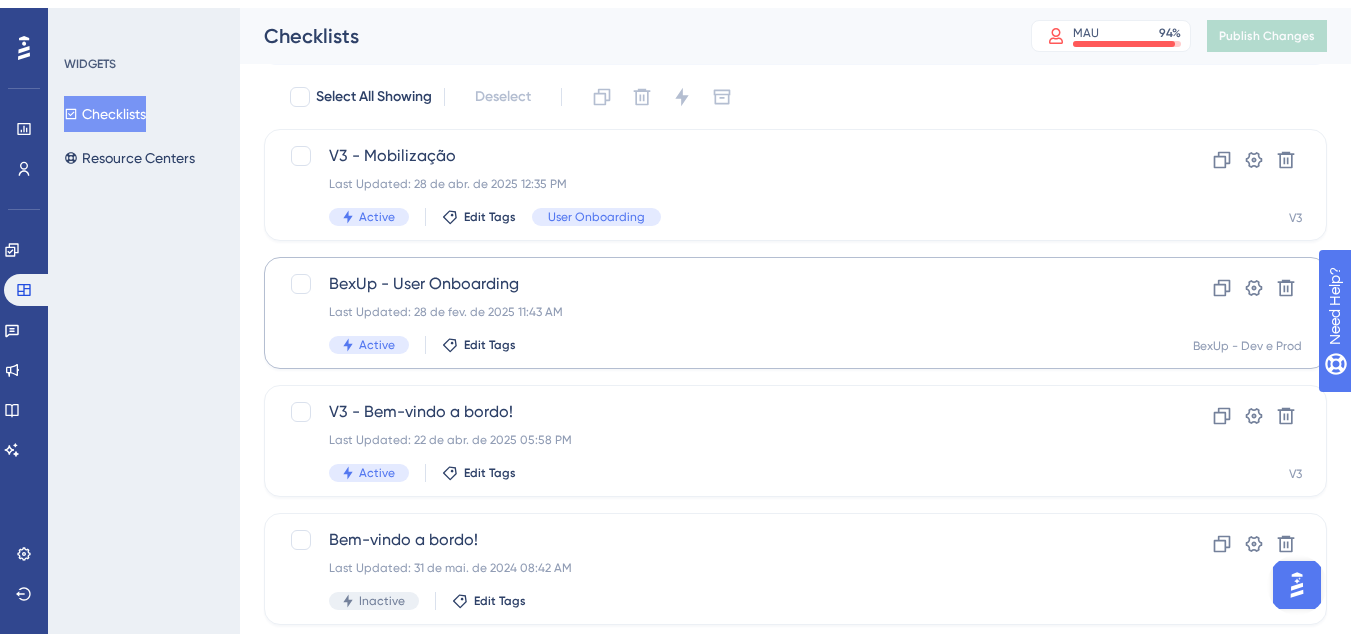 scroll, scrollTop: 103, scrollLeft: 0, axis: vertical 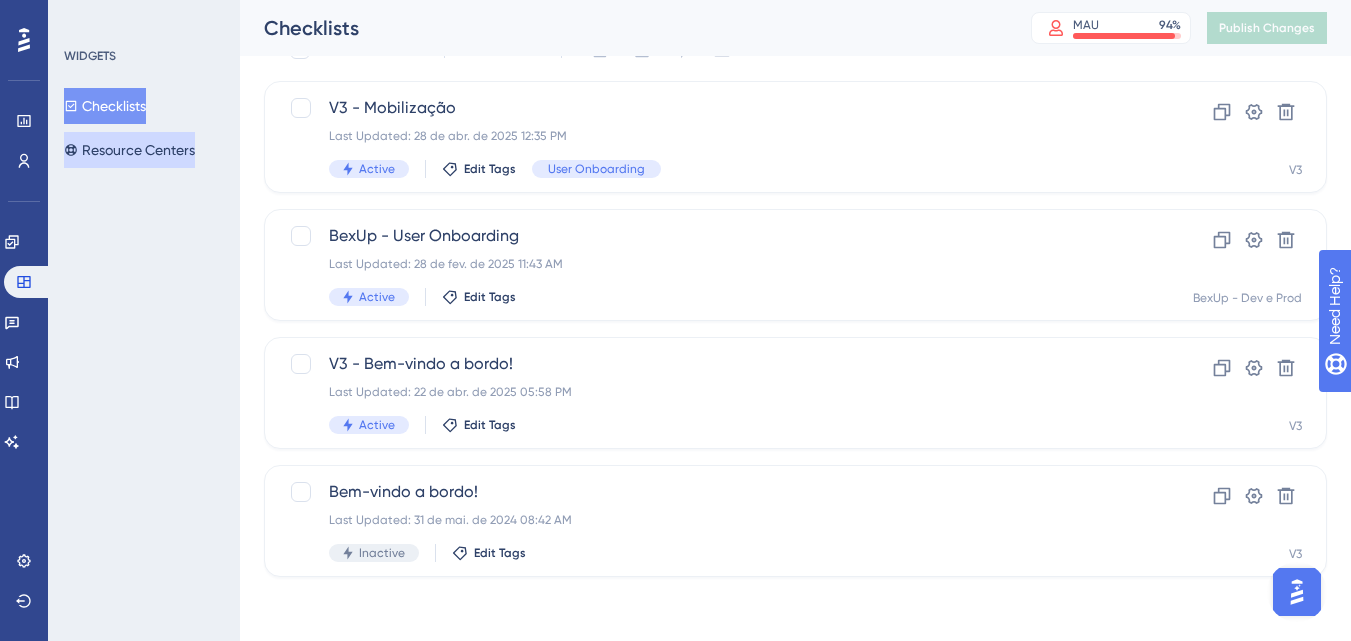 click on "Resource Centers" at bounding box center (129, 150) 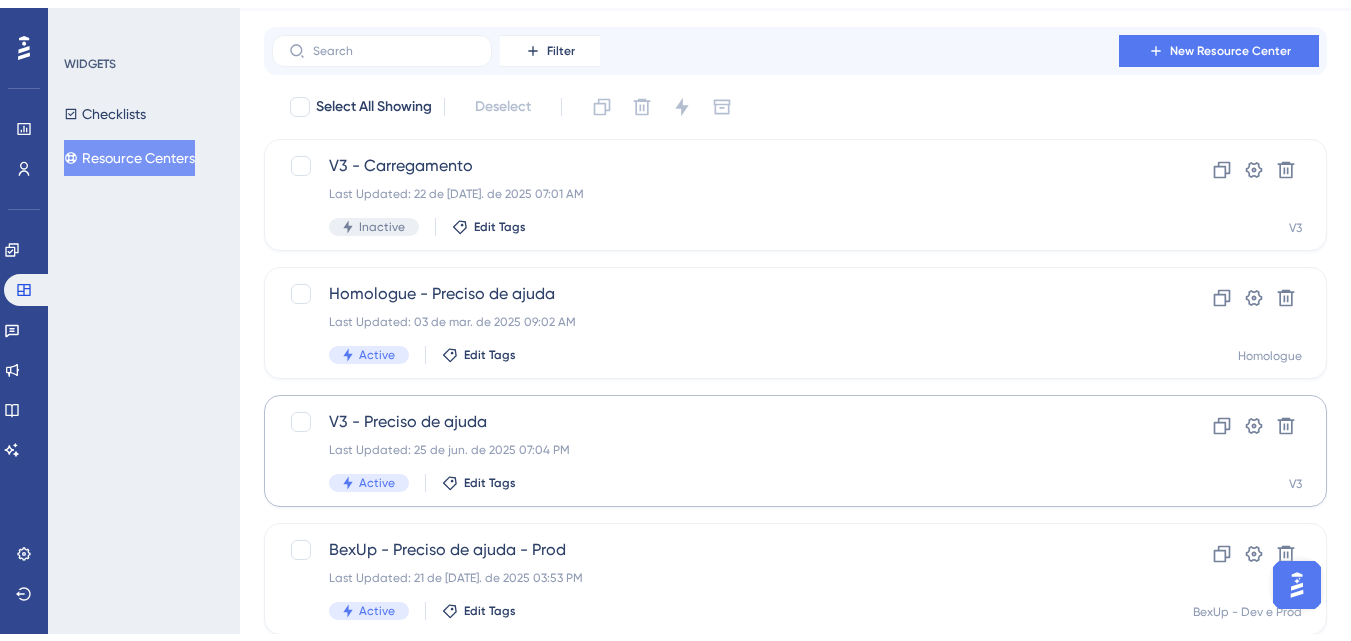 scroll, scrollTop: 100, scrollLeft: 0, axis: vertical 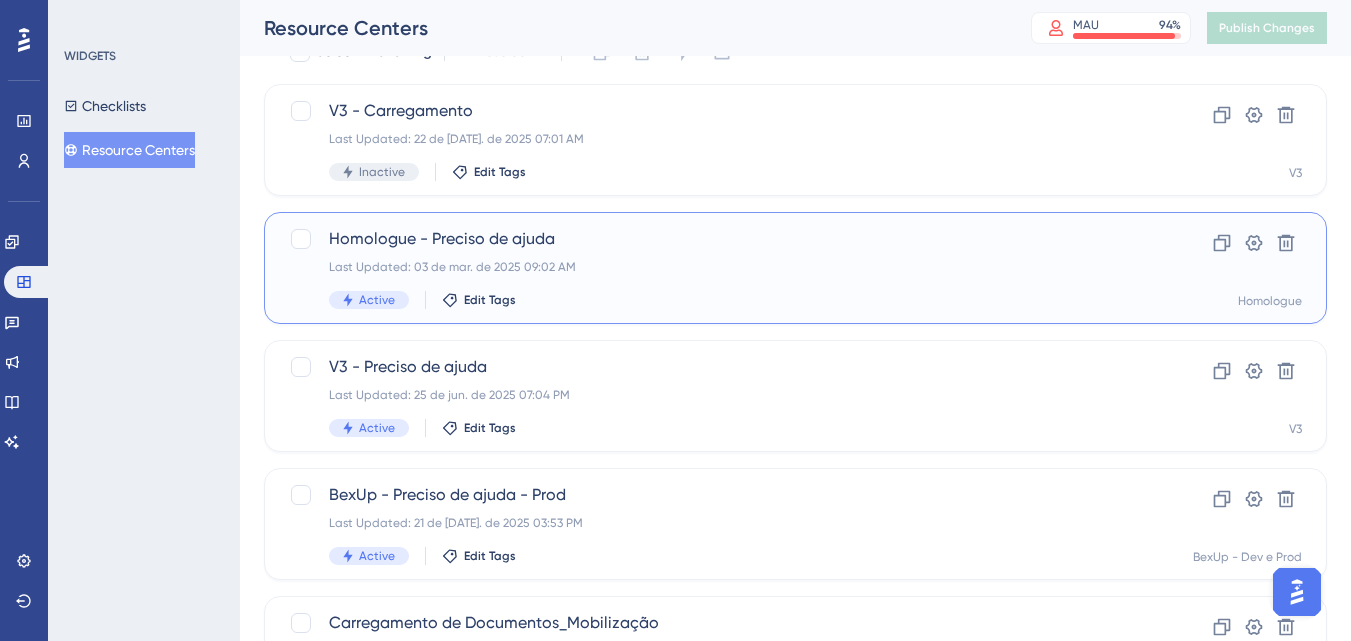 click on "Last Updated: 03 de mar. de 2025 09:02 AM" at bounding box center [715, 267] 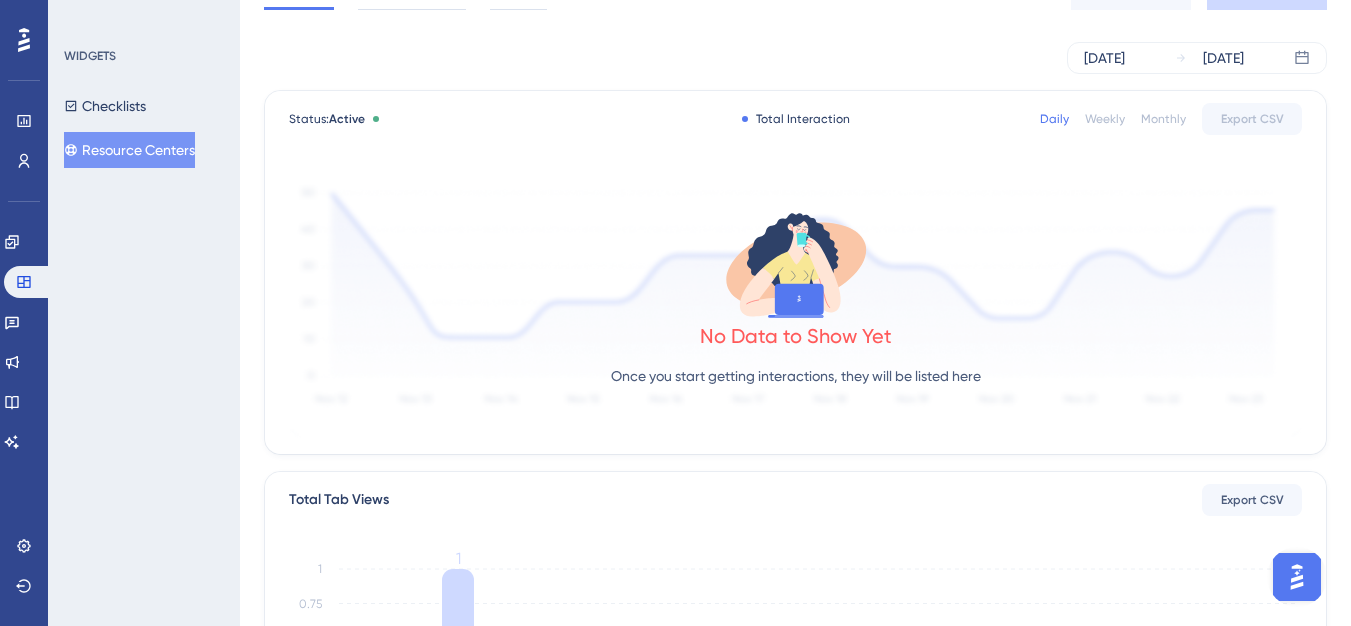 scroll, scrollTop: 0, scrollLeft: 0, axis: both 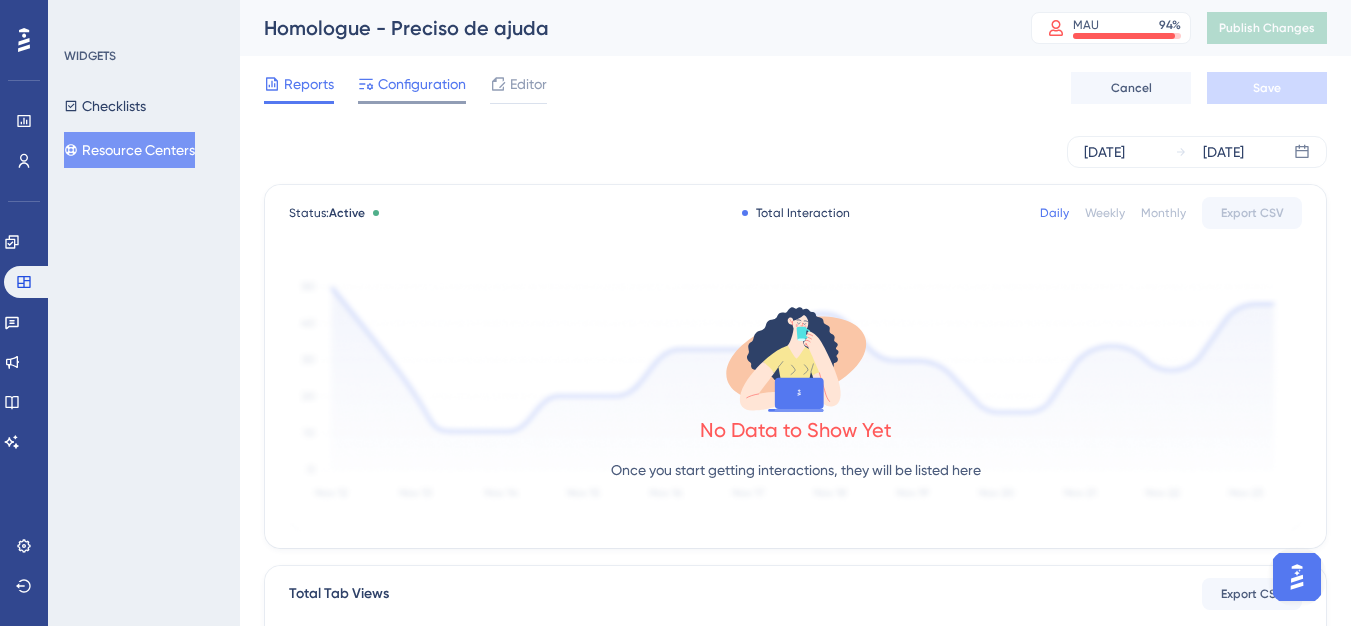 click on "Configuration" at bounding box center [422, 84] 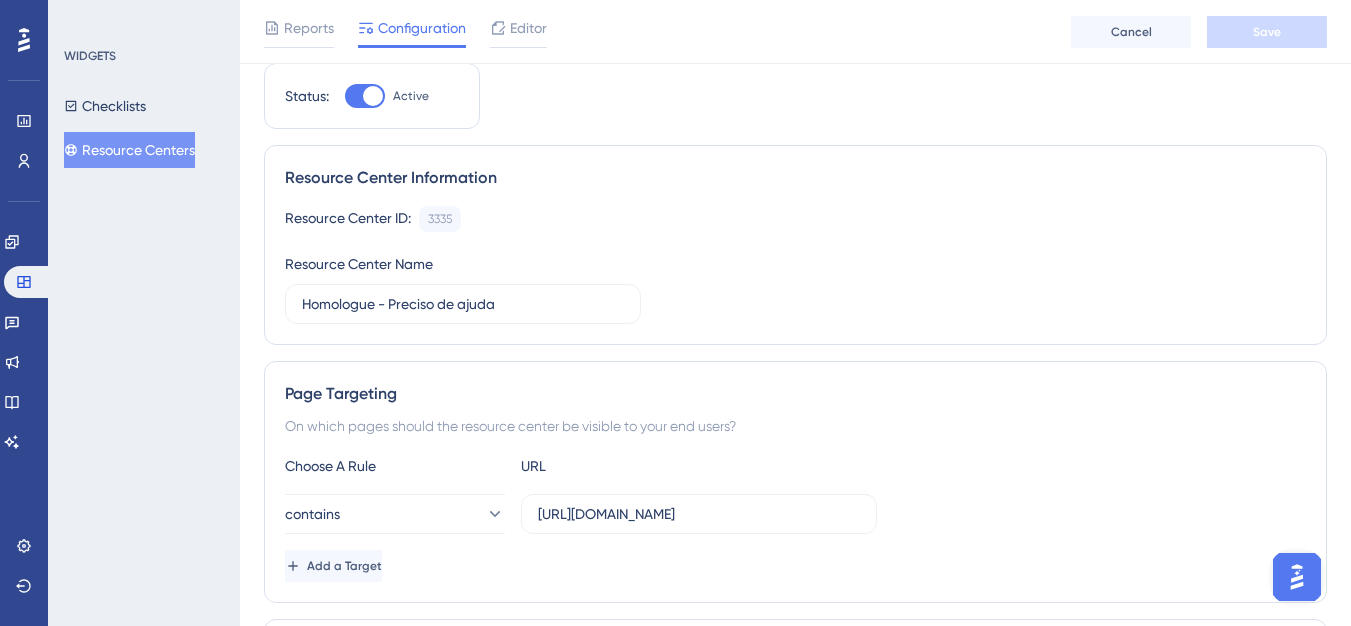 scroll, scrollTop: 100, scrollLeft: 0, axis: vertical 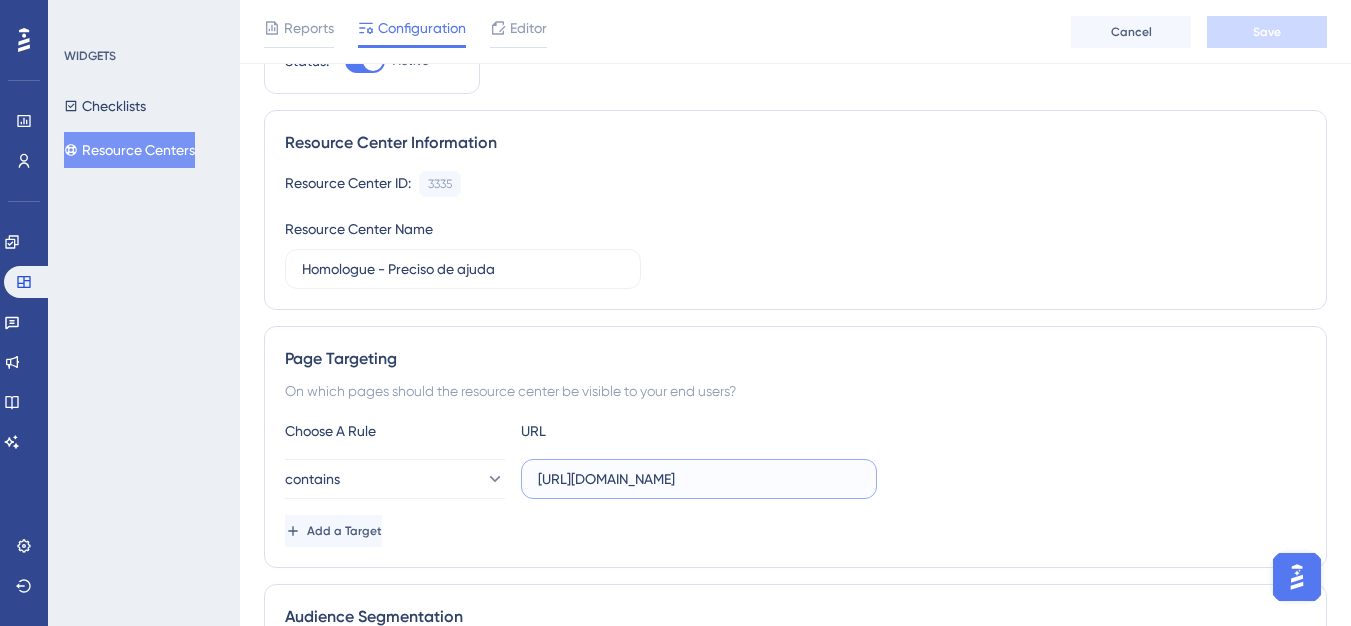 click on "[URL][DOMAIN_NAME]" at bounding box center (699, 479) 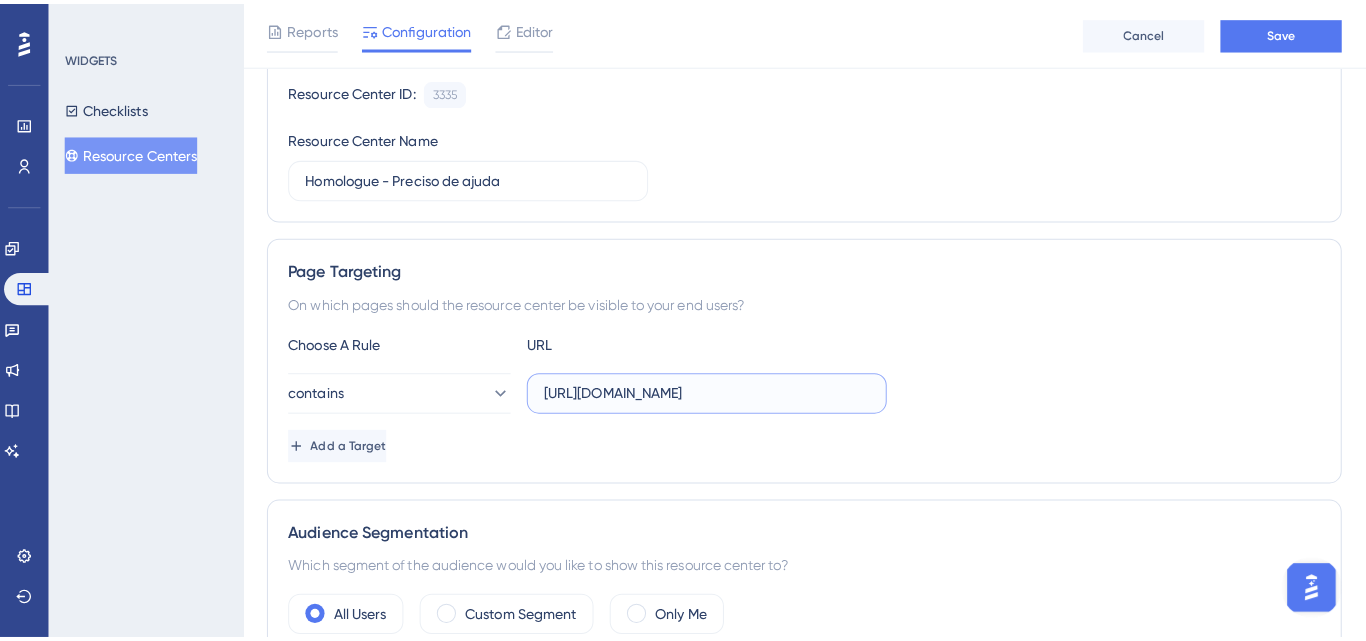 scroll, scrollTop: 0, scrollLeft: 0, axis: both 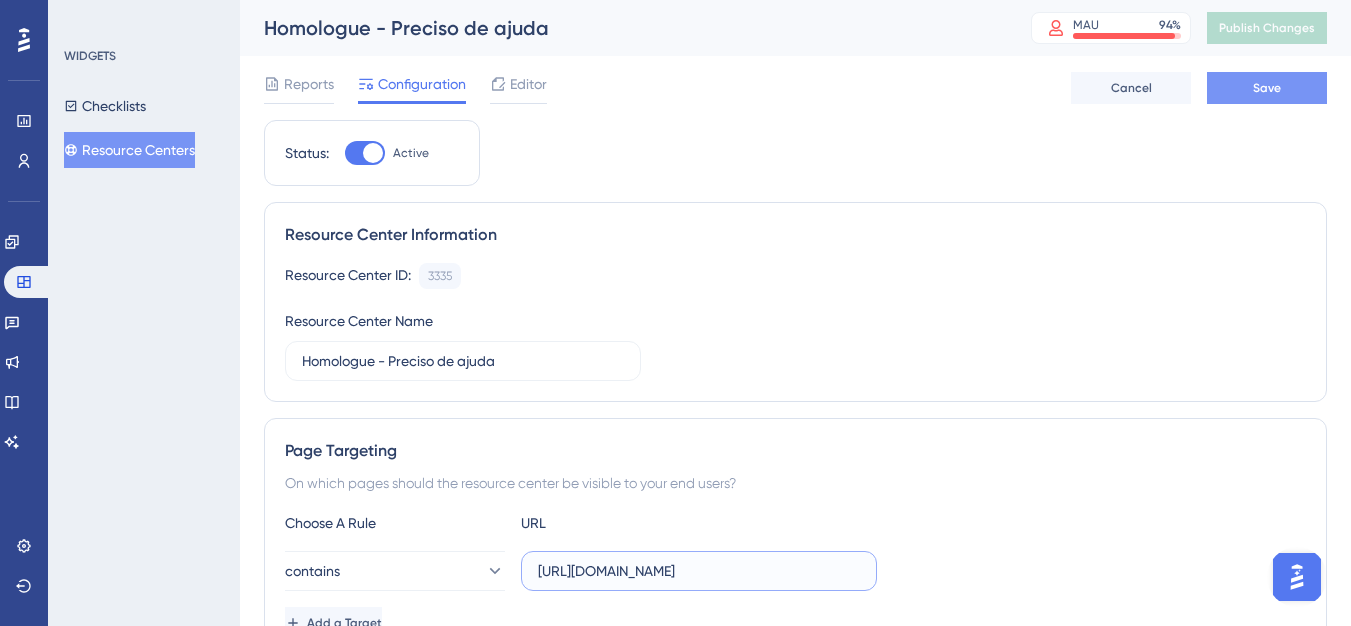 type on "[URL][DOMAIN_NAME]" 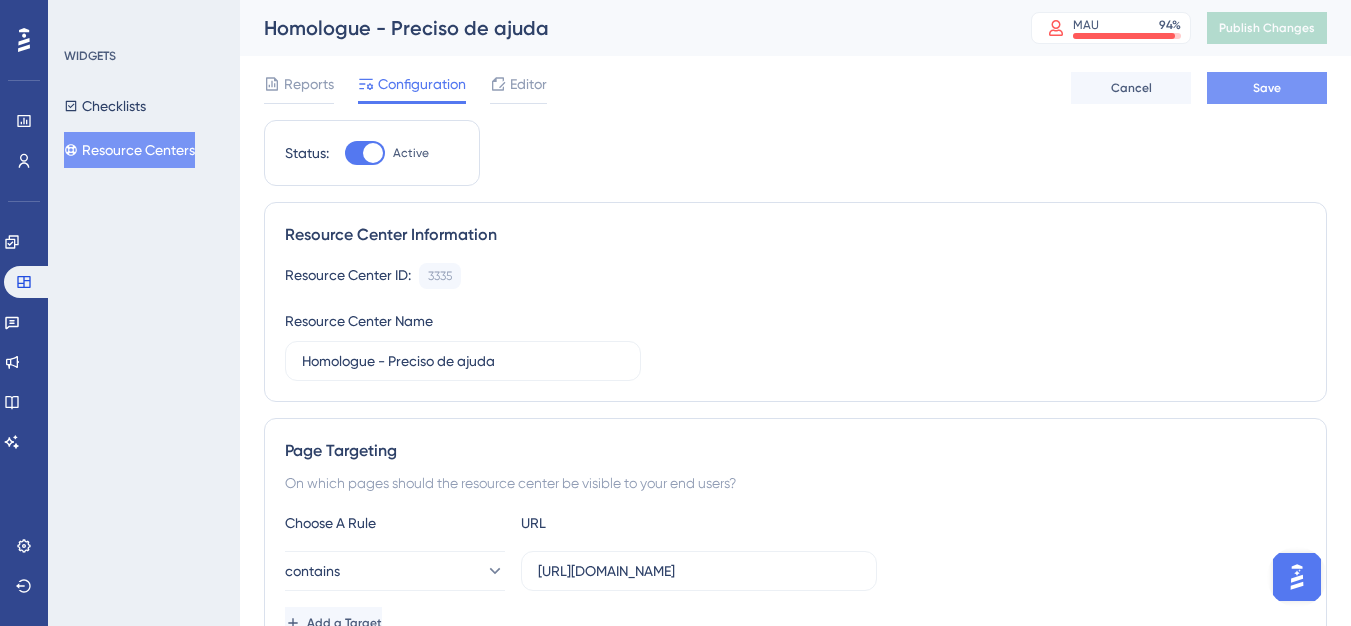 click on "Save" at bounding box center (1267, 88) 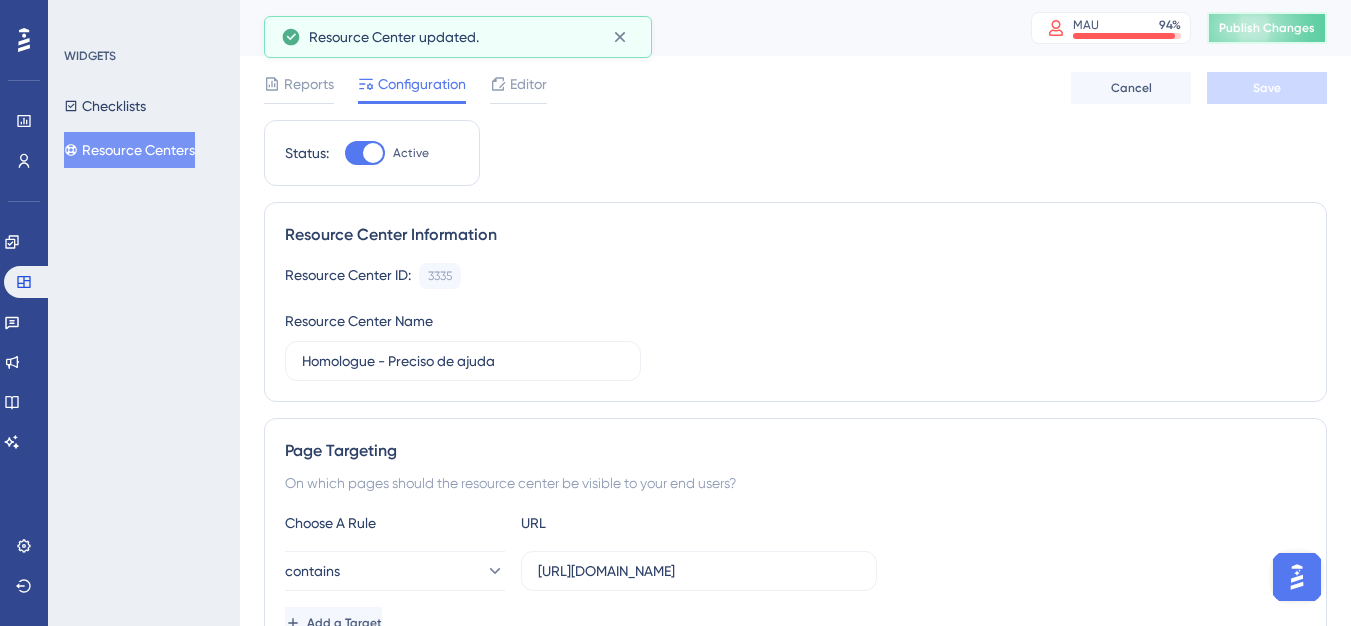 click on "Publish Changes" at bounding box center (1267, 28) 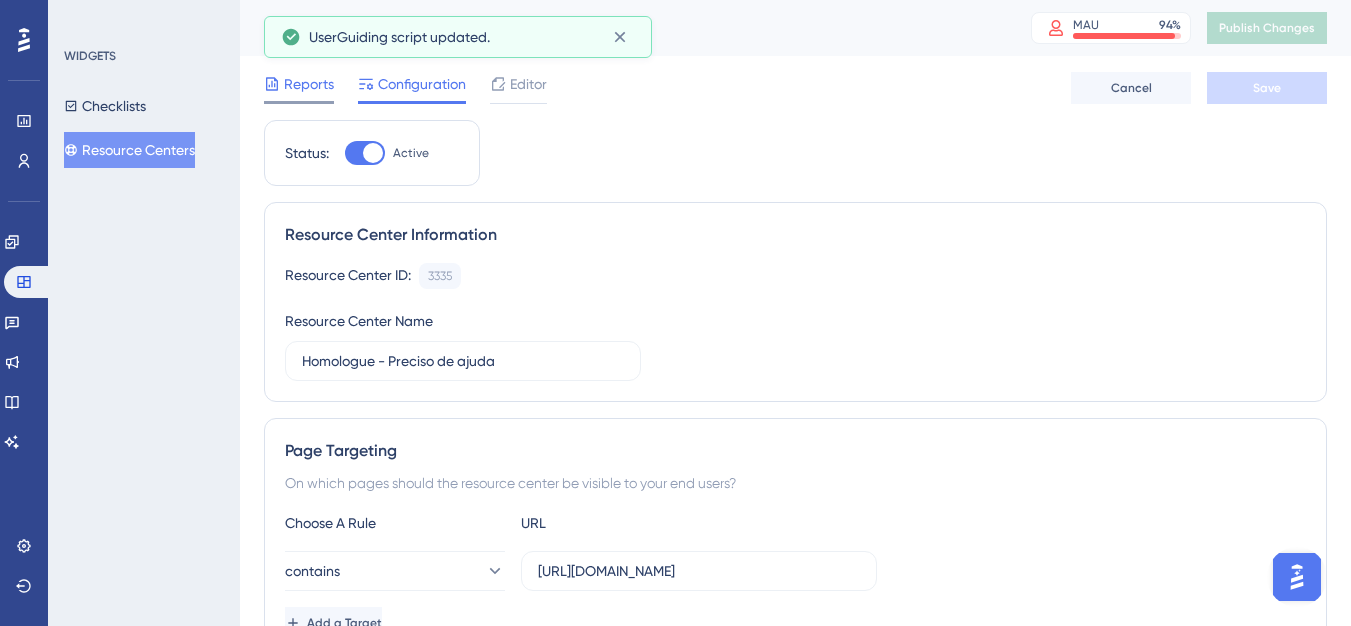 click on "Reports" at bounding box center [309, 84] 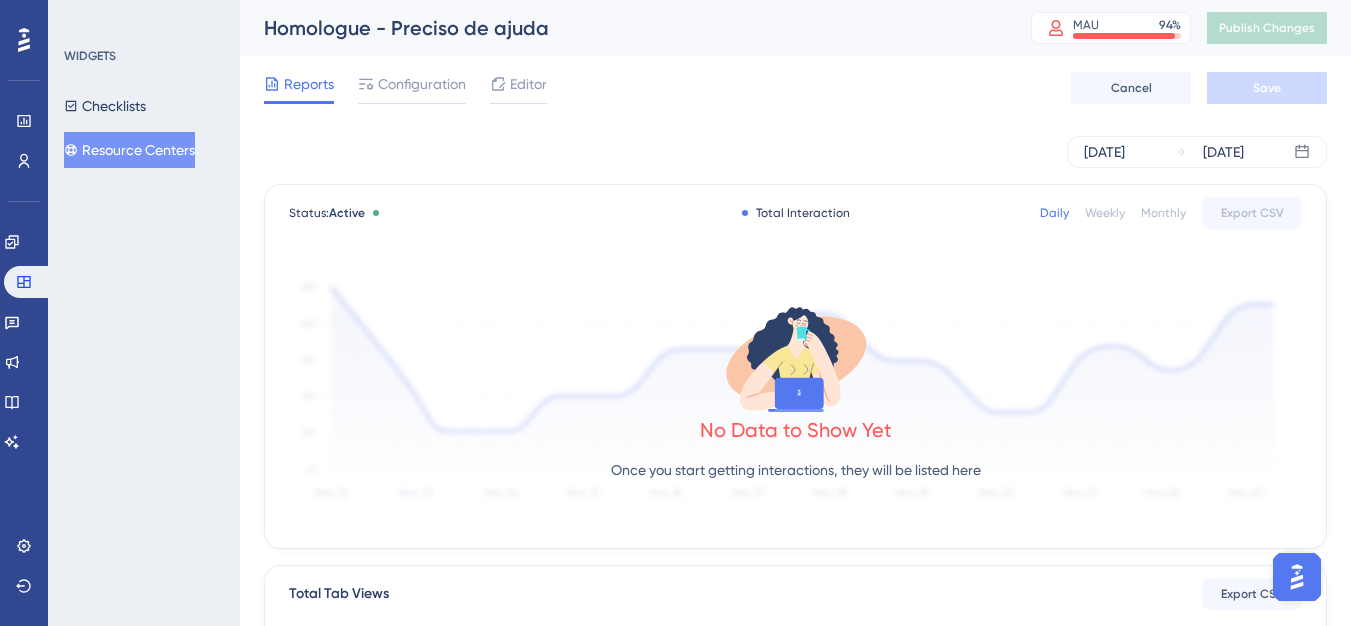 click on "Reports Configuration Editor" at bounding box center [405, 88] 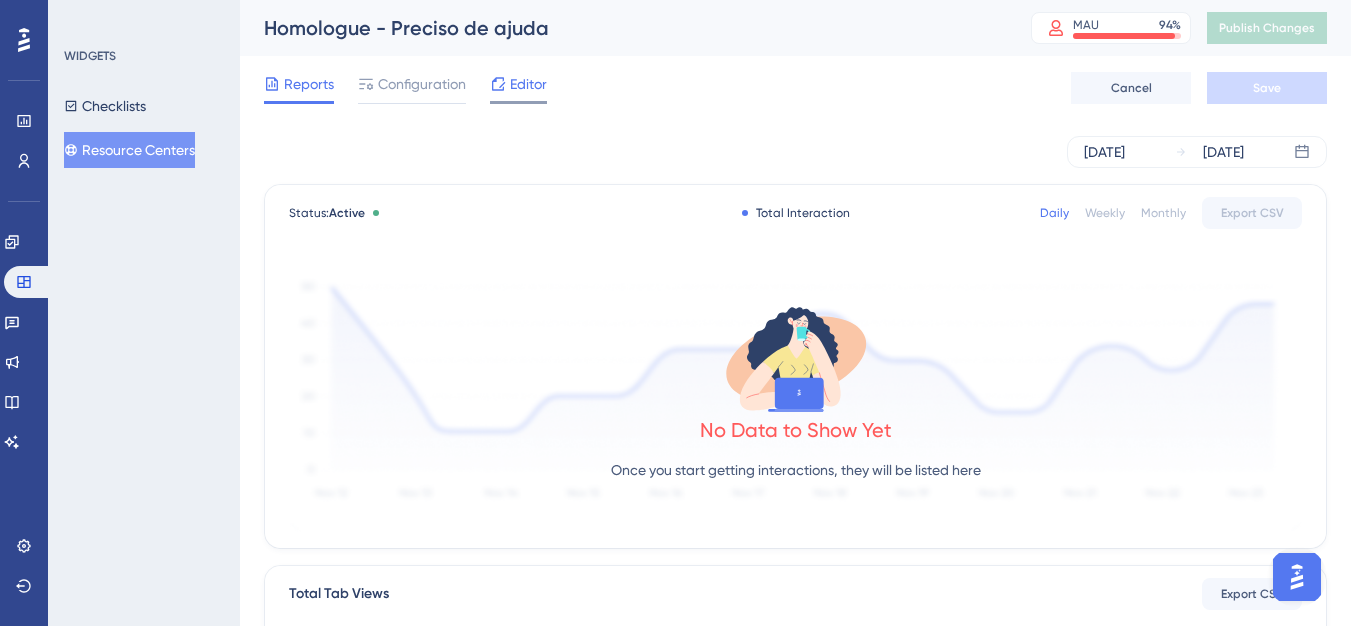 click 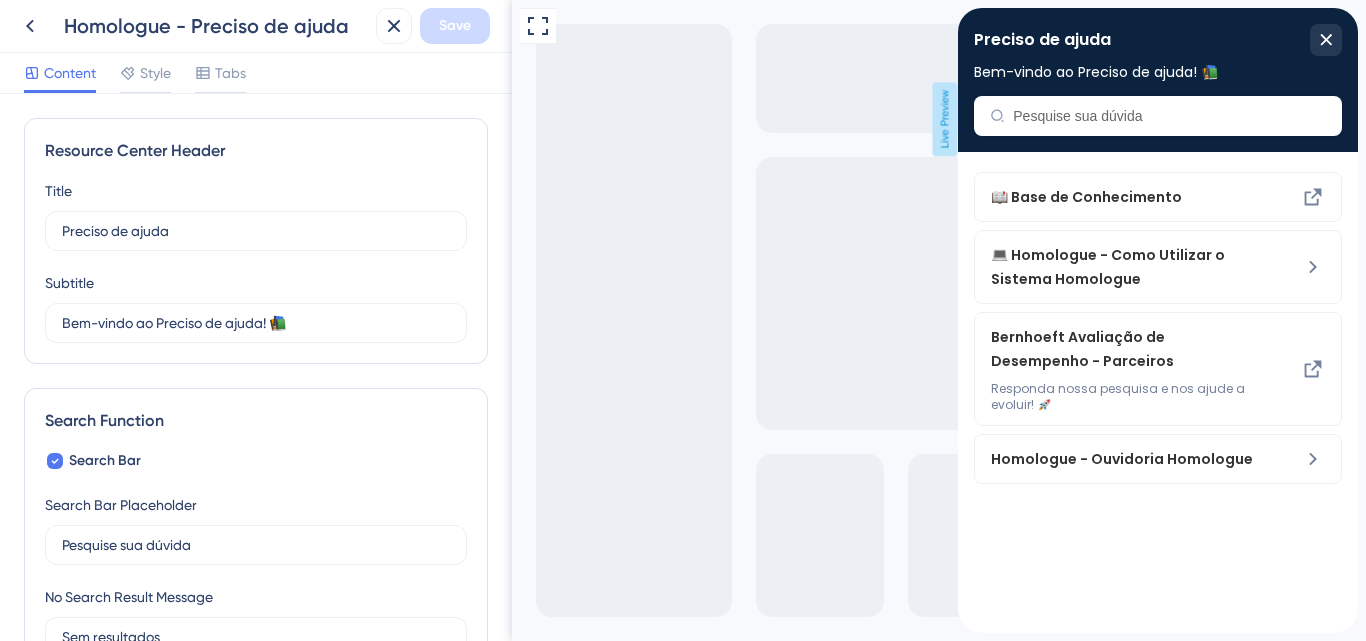 scroll, scrollTop: 0, scrollLeft: 0, axis: both 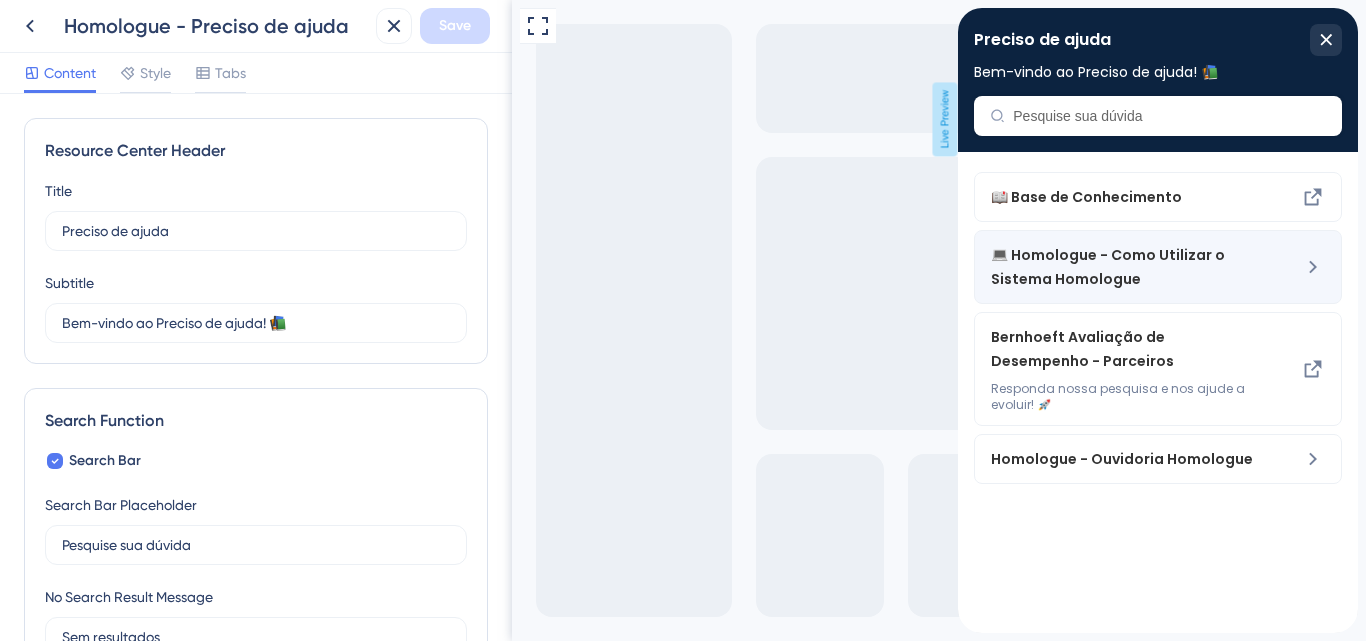 click on "💻   Homologue - Como Utilizar o Sistema Homologue" at bounding box center (1158, 267) 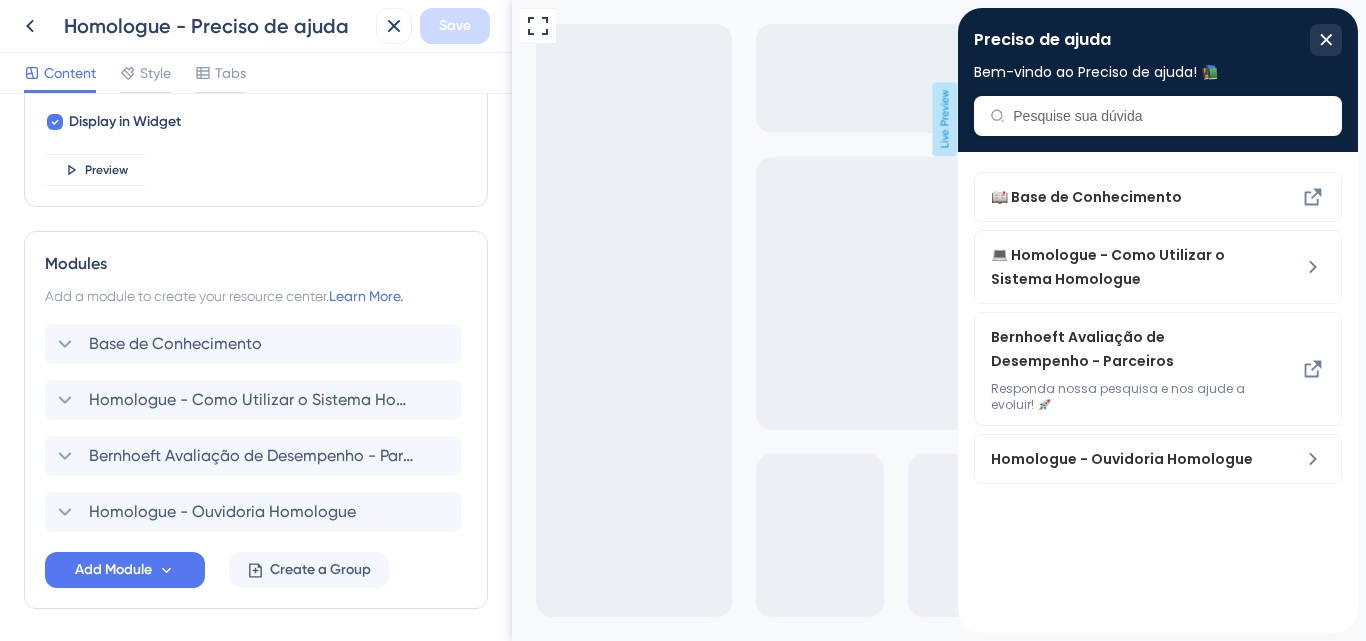 scroll, scrollTop: 800, scrollLeft: 0, axis: vertical 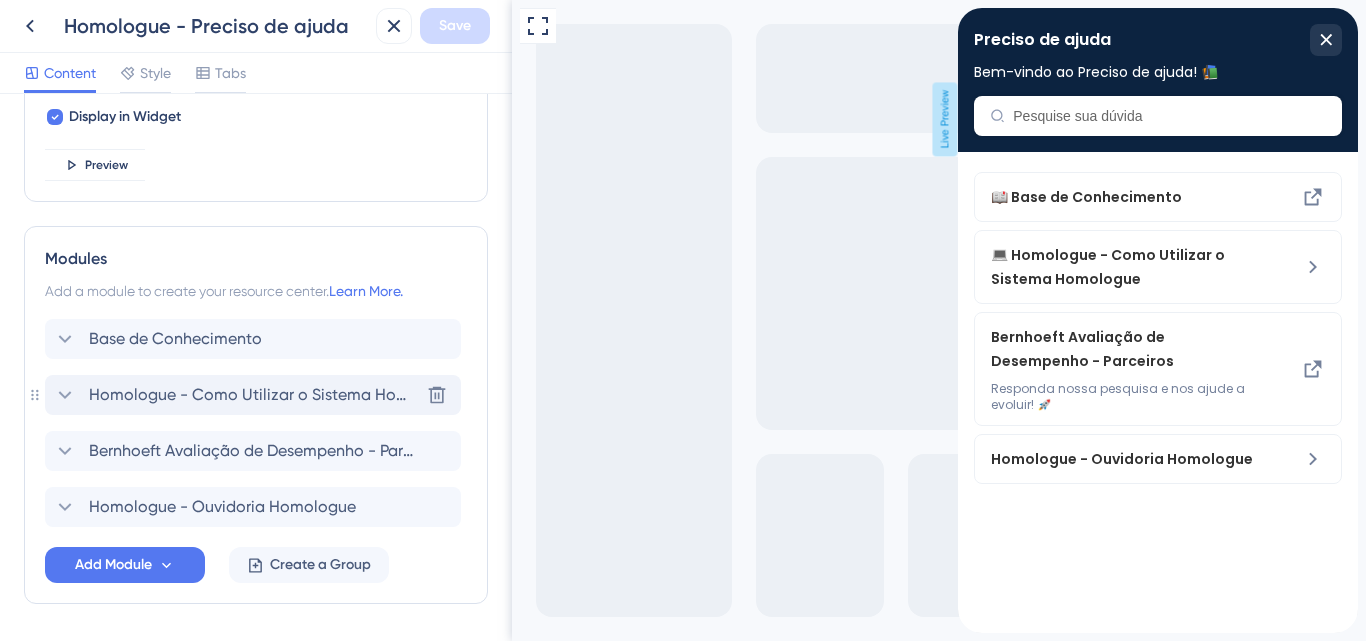 click on "Homologue - Como Utilizar o Sistema Homologue" at bounding box center (236, 395) 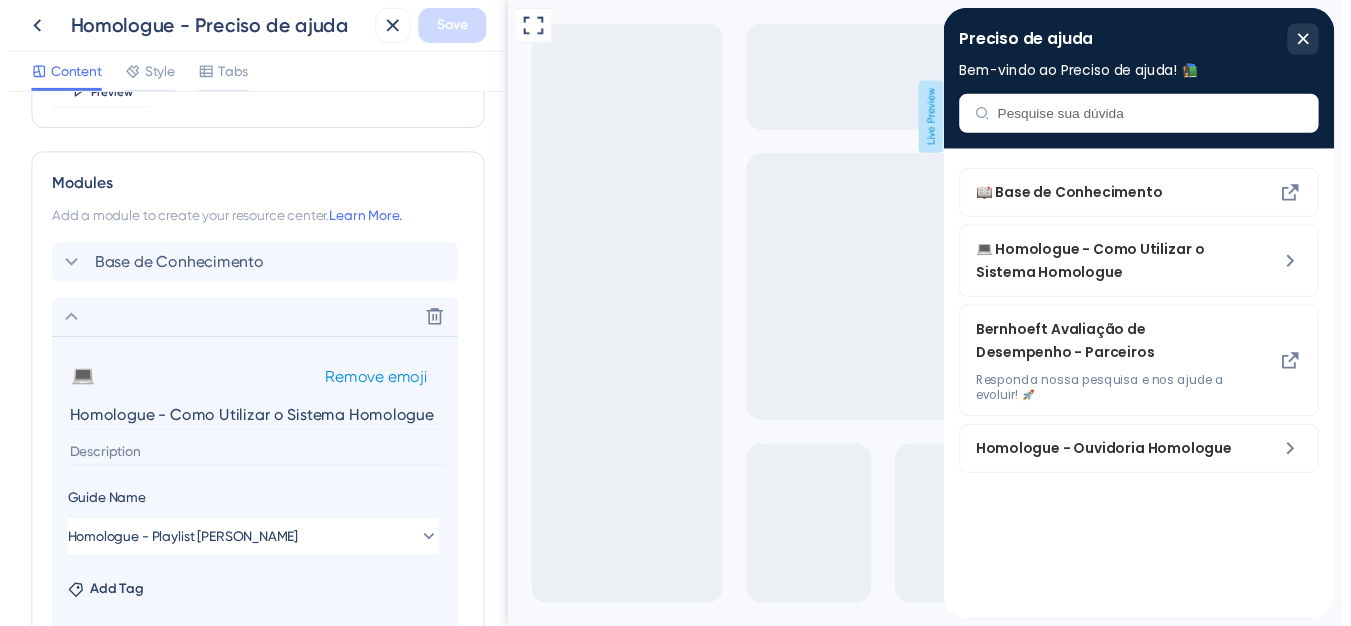 scroll, scrollTop: 1000, scrollLeft: 0, axis: vertical 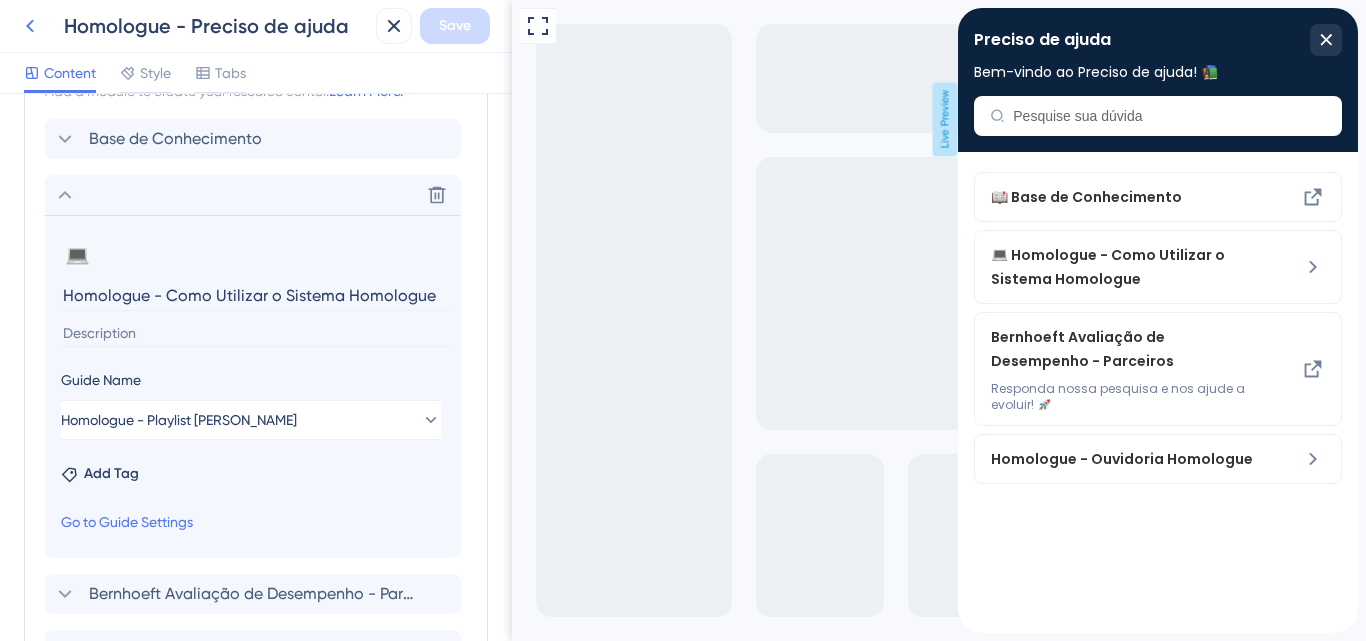 click 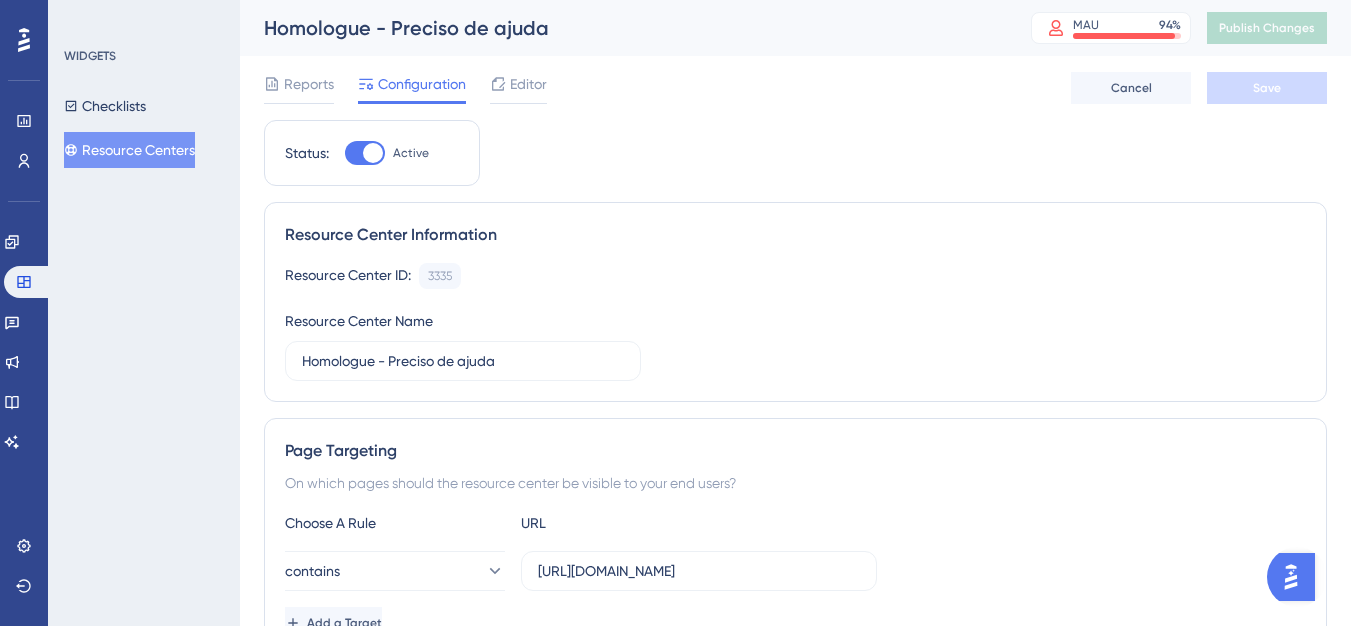 click at bounding box center [1291, 577] 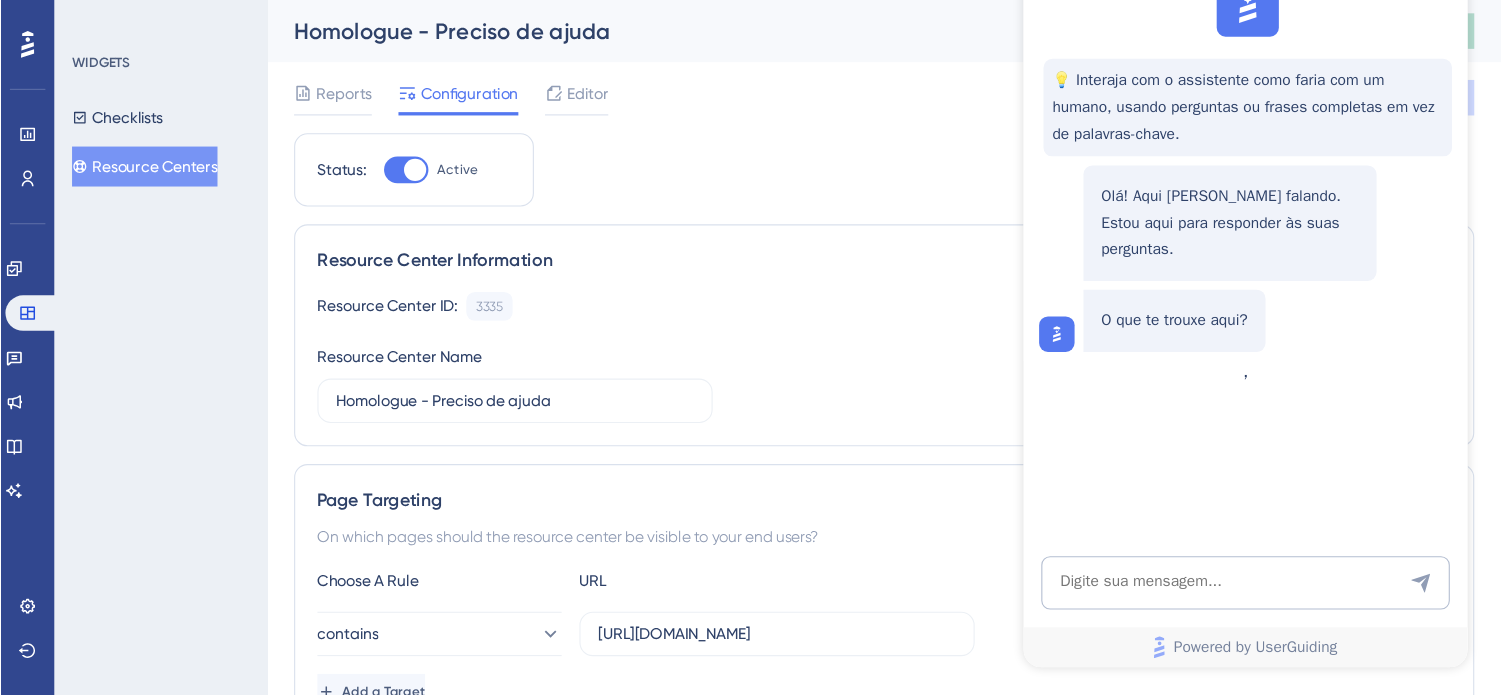 scroll, scrollTop: 0, scrollLeft: 0, axis: both 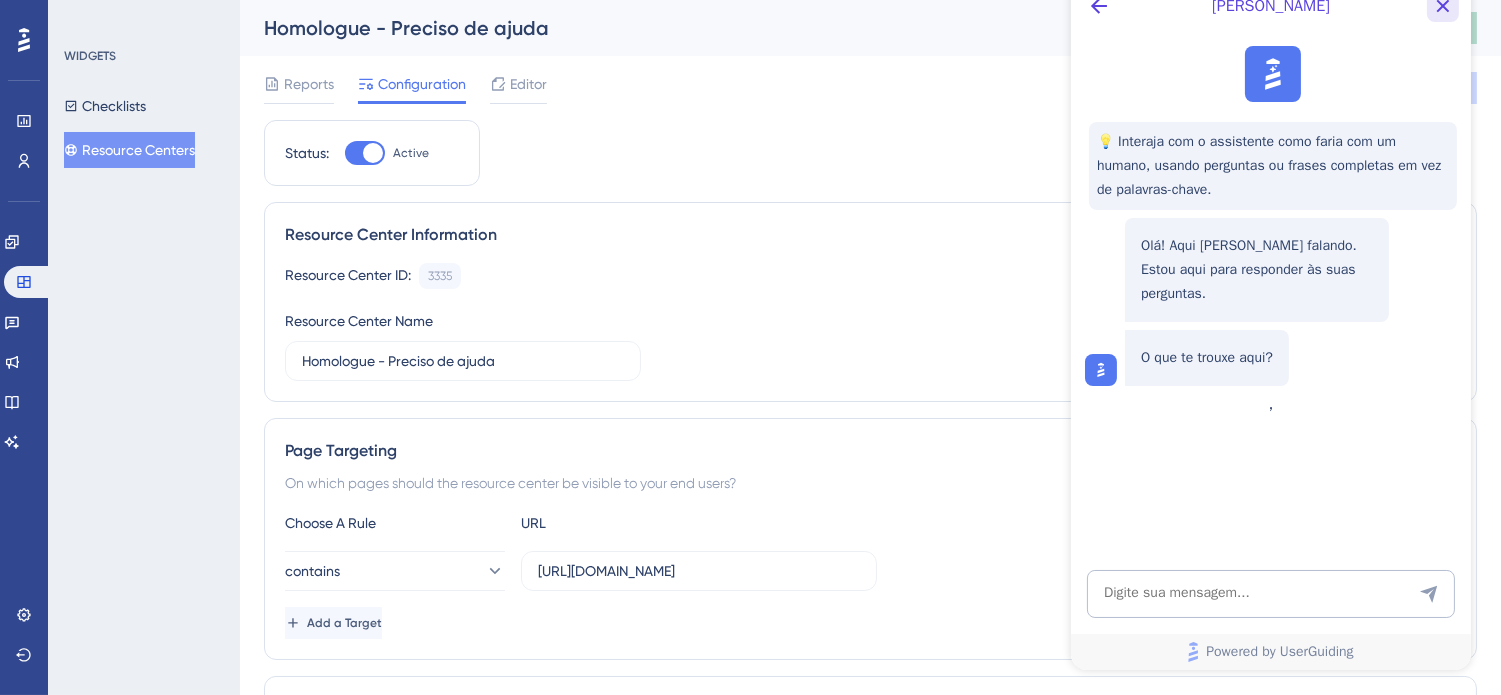 click 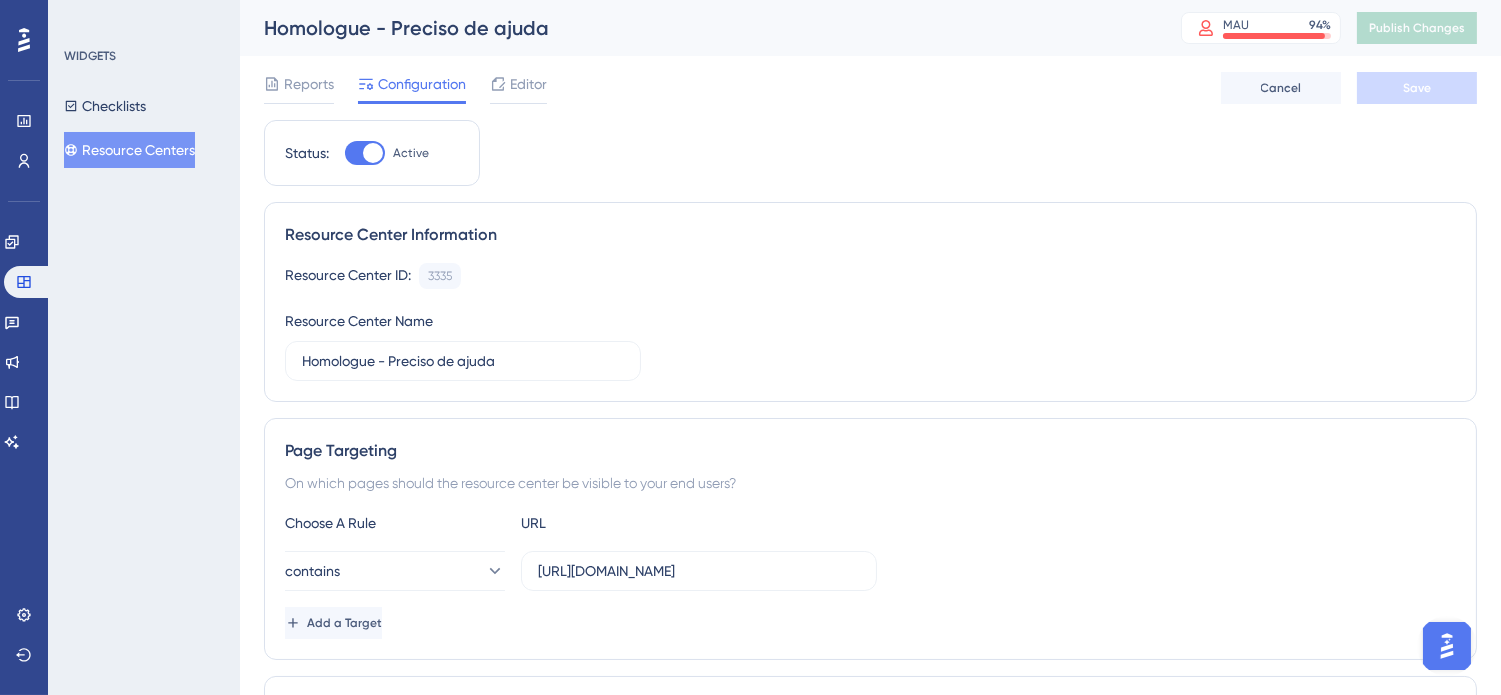 scroll, scrollTop: 0, scrollLeft: 0, axis: both 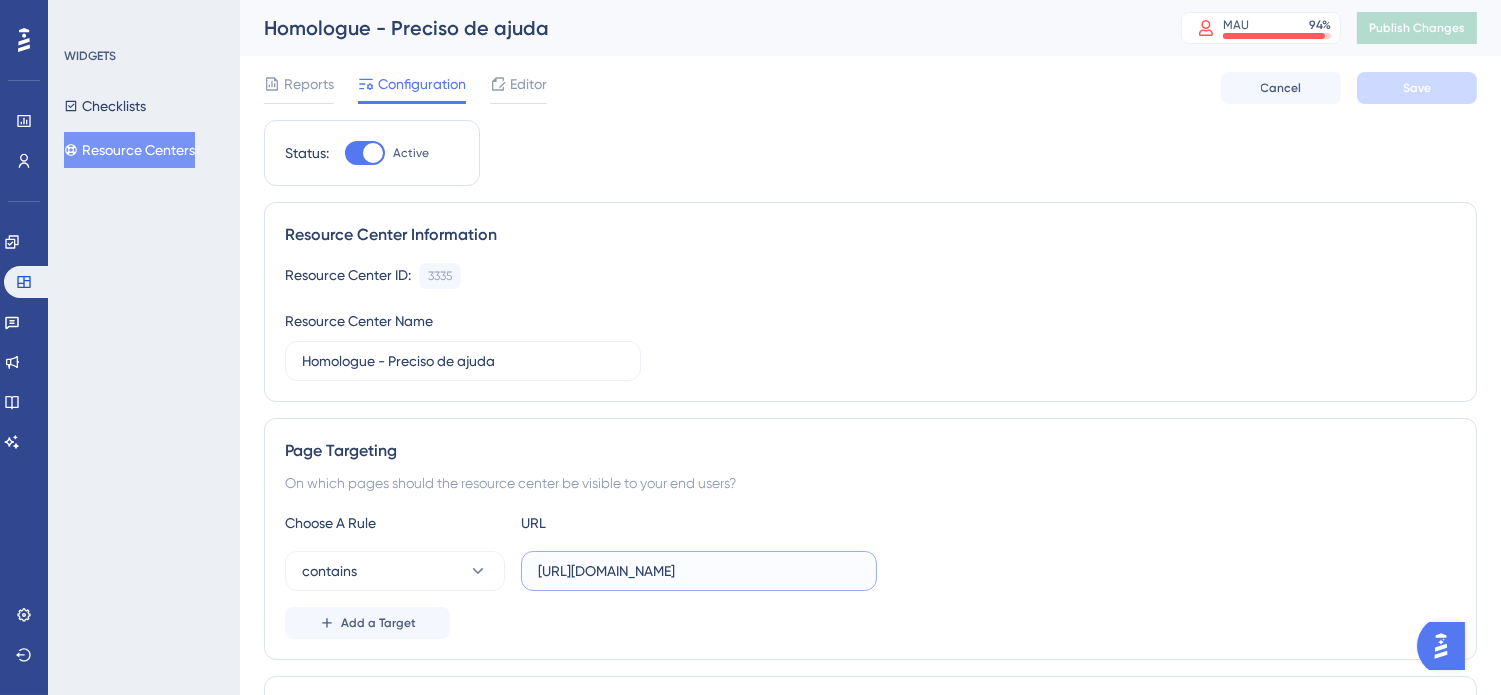 click on "[URL][DOMAIN_NAME]" at bounding box center [699, 571] 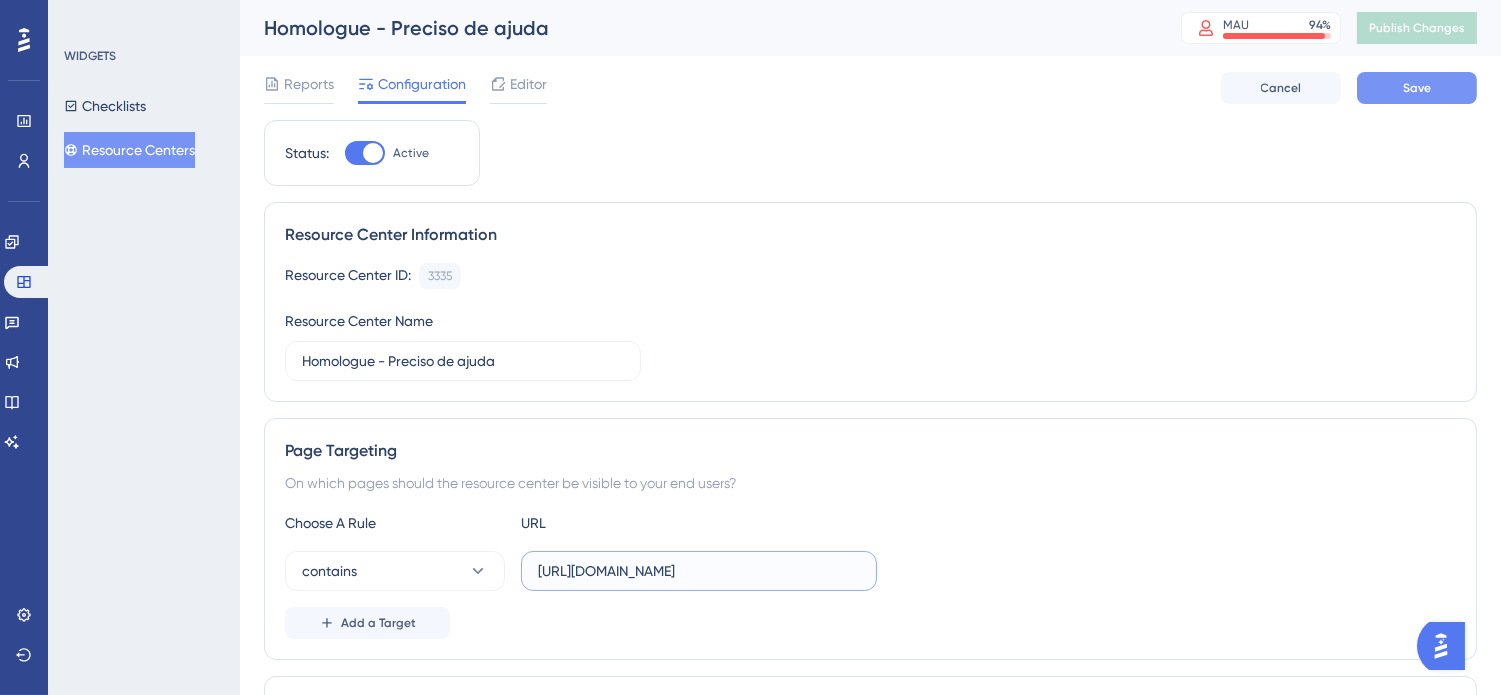 type on "https://web.homologue.com.br/" 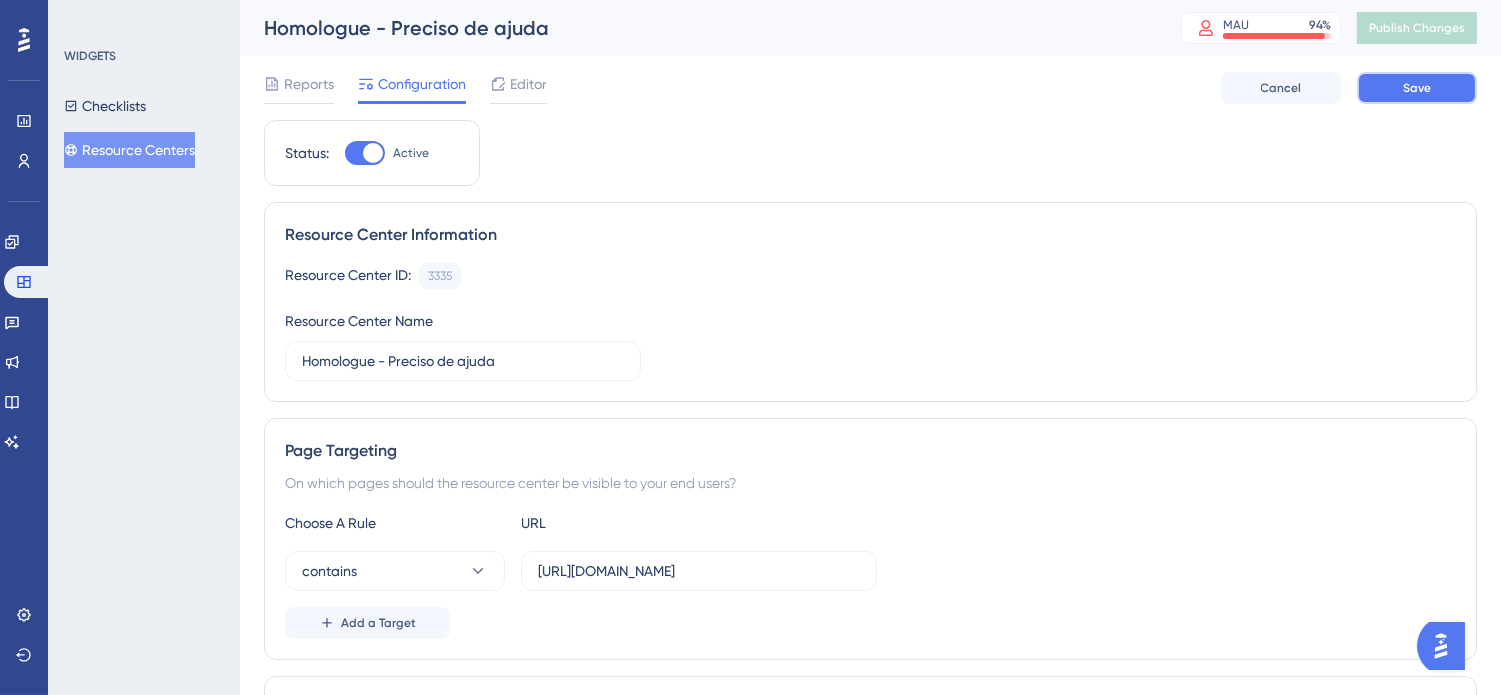 click on "Save" at bounding box center [1417, 88] 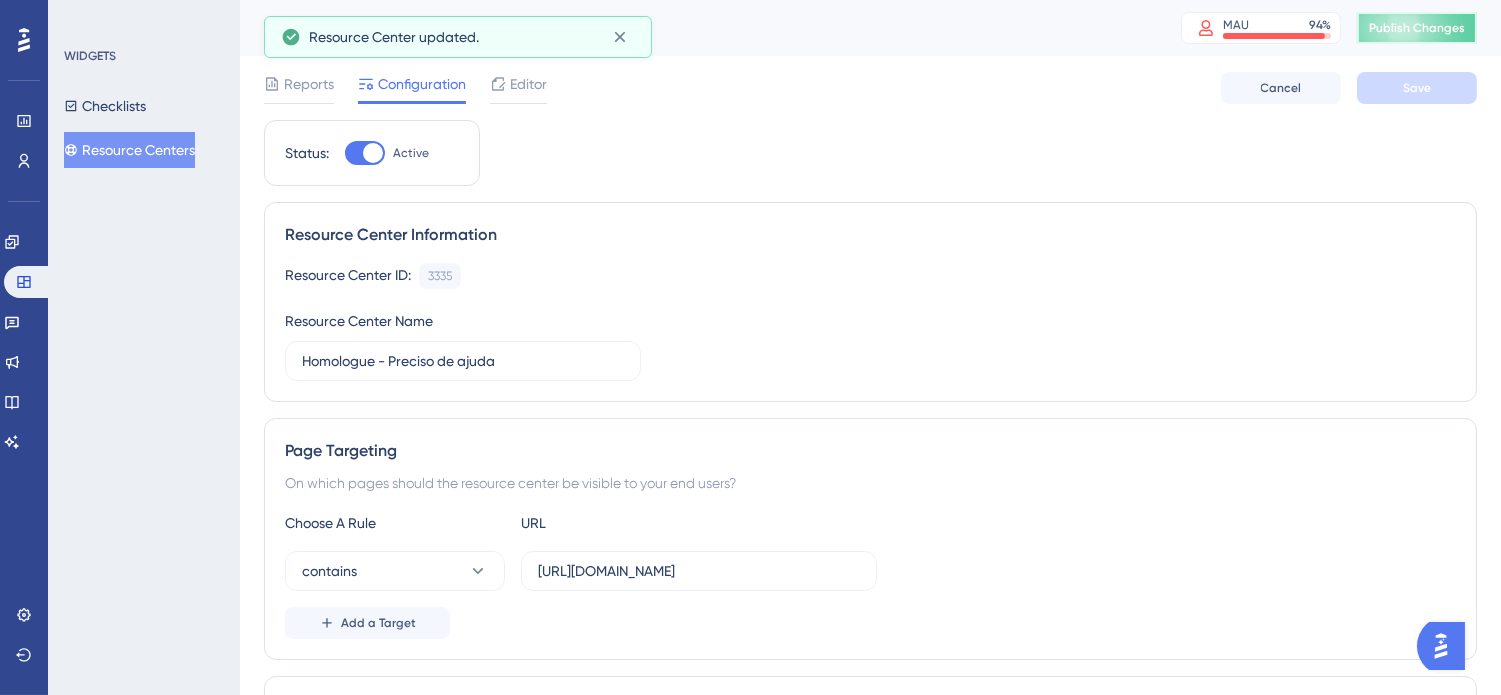 click on "Publish Changes" at bounding box center [1417, 28] 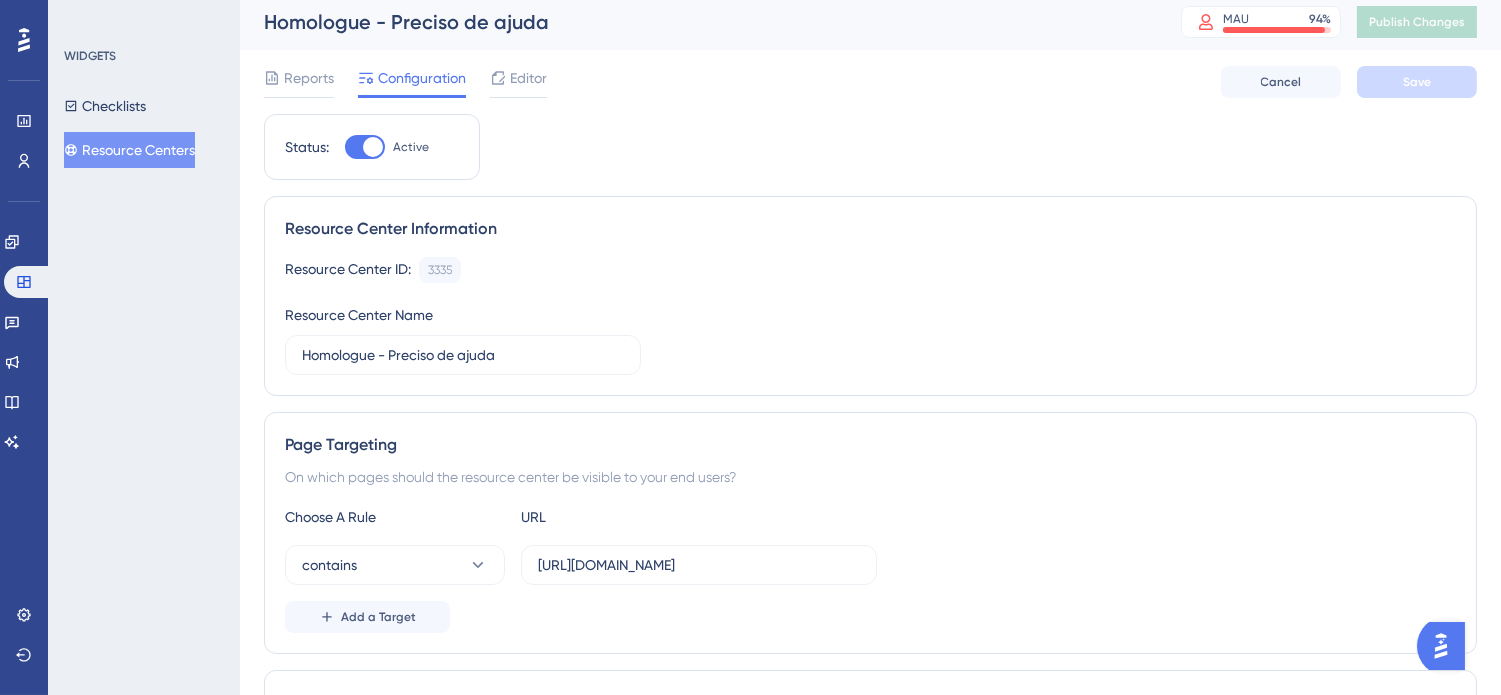 scroll, scrollTop: 0, scrollLeft: 0, axis: both 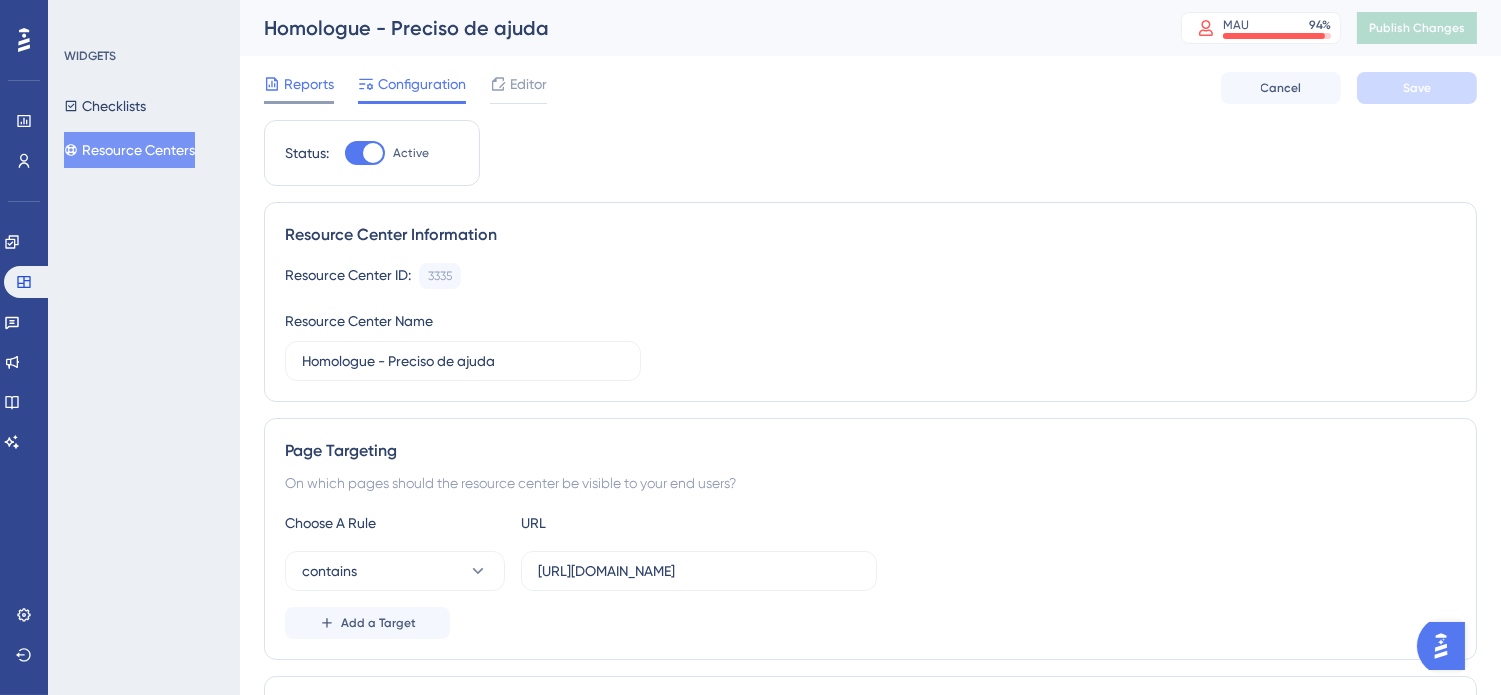 click on "Reports" at bounding box center (309, 84) 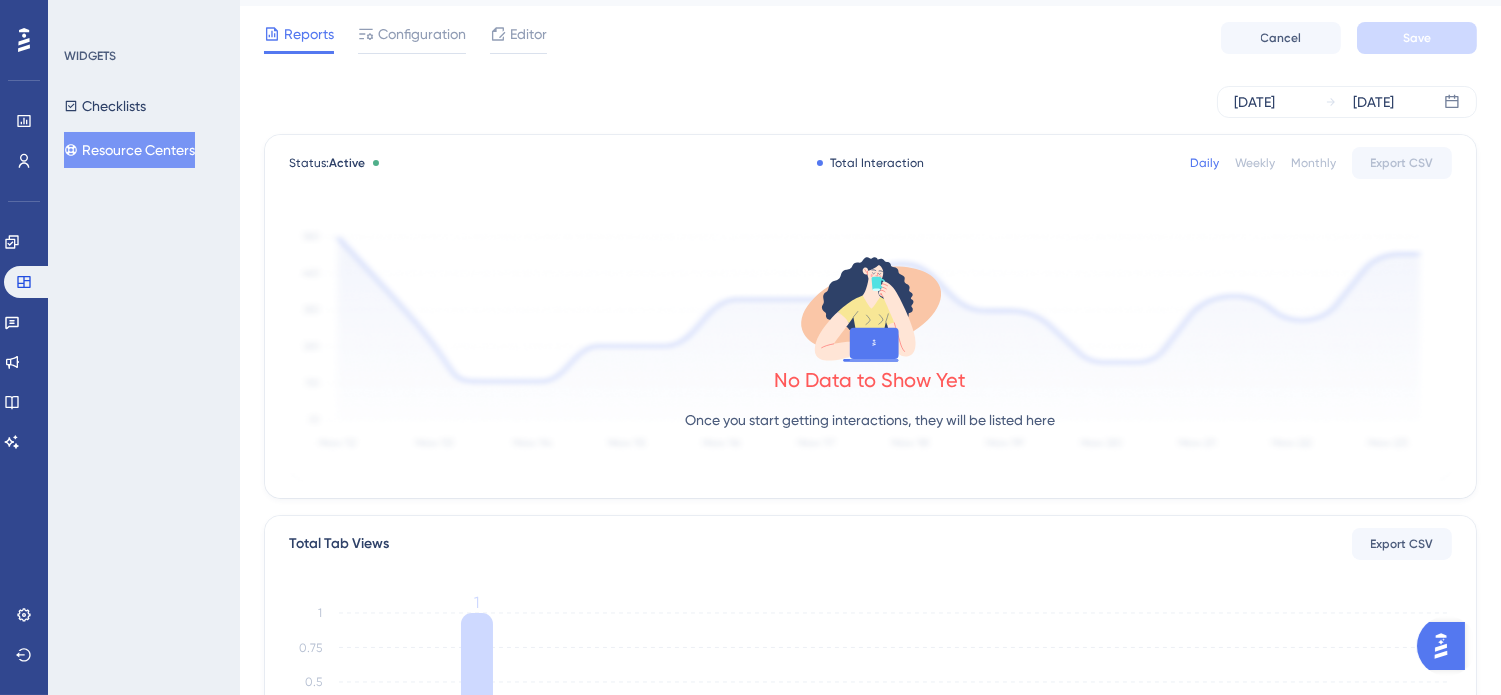 scroll, scrollTop: 0, scrollLeft: 0, axis: both 